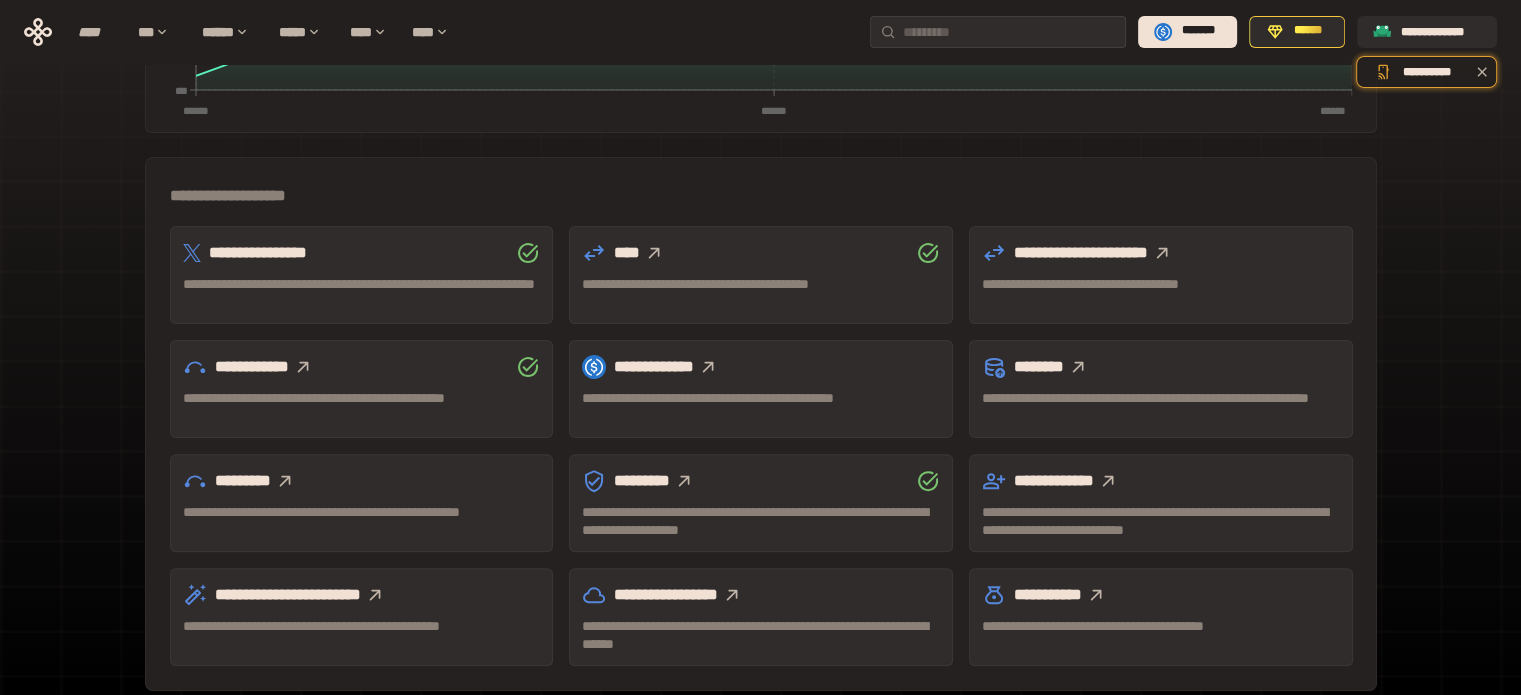 scroll, scrollTop: 0, scrollLeft: 0, axis: both 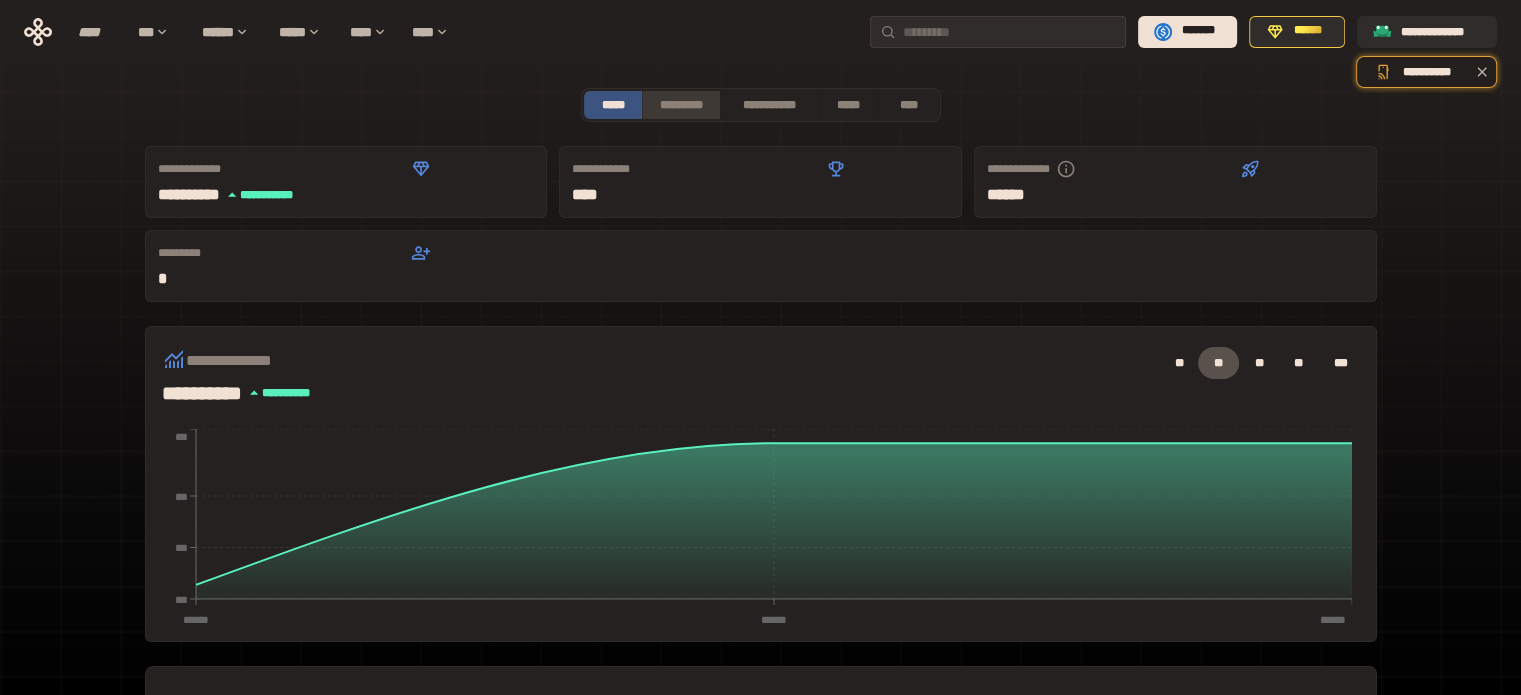 click on "*********" at bounding box center [680, 105] 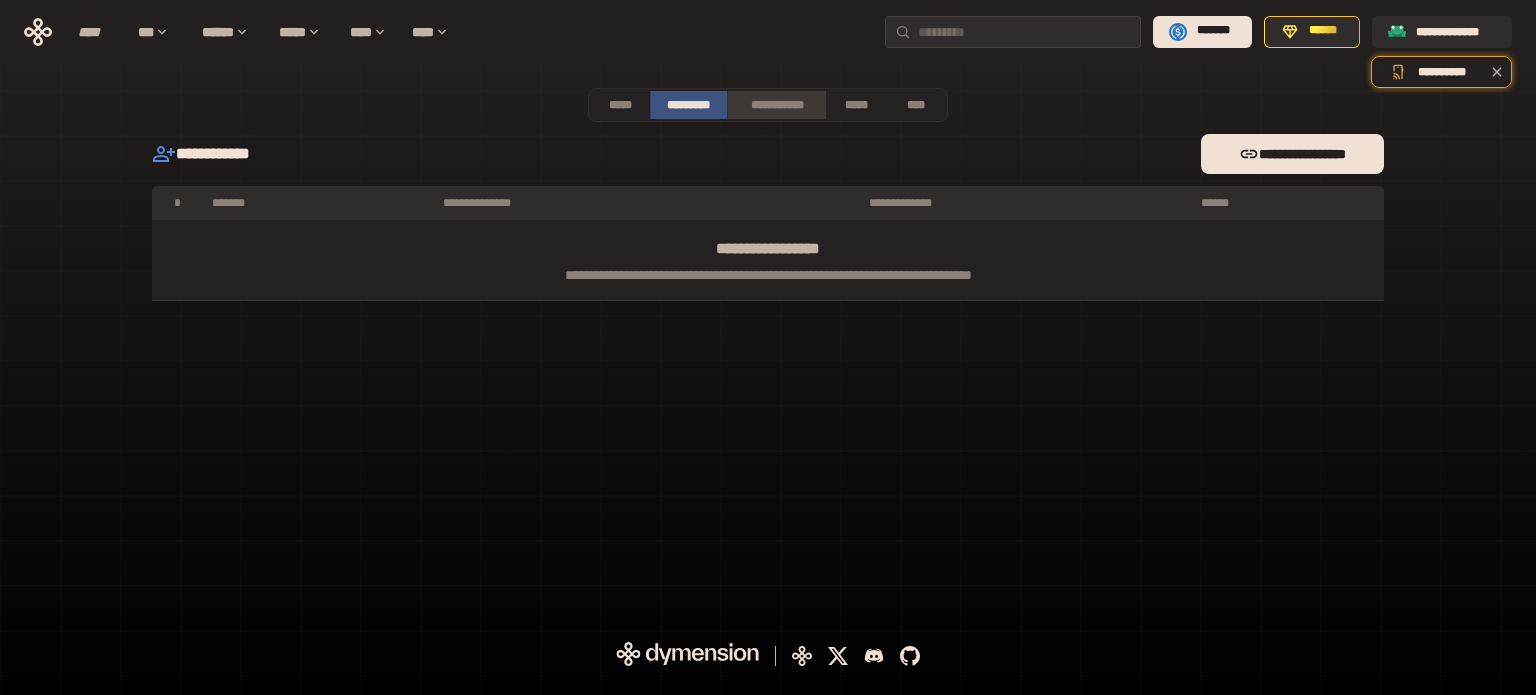click on "**********" at bounding box center (776, 105) 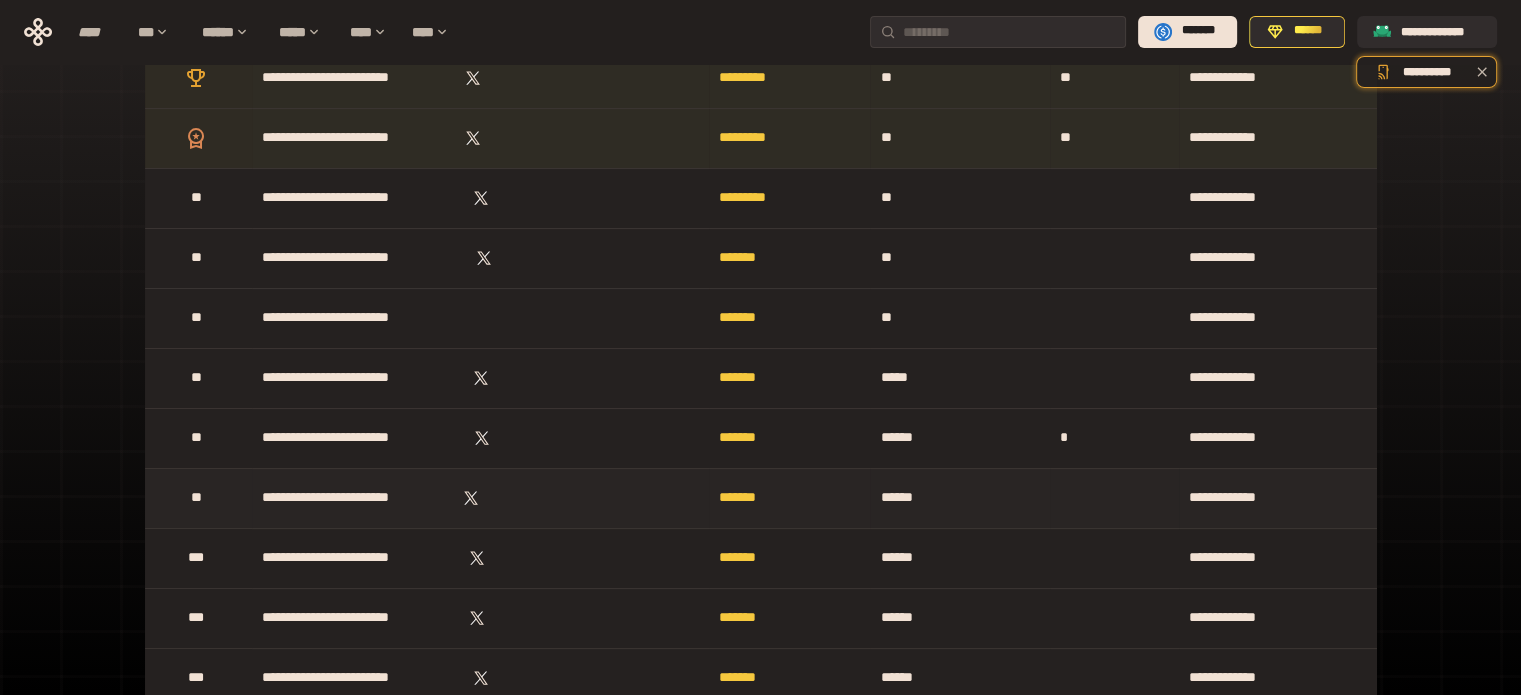 scroll, scrollTop: 0, scrollLeft: 0, axis: both 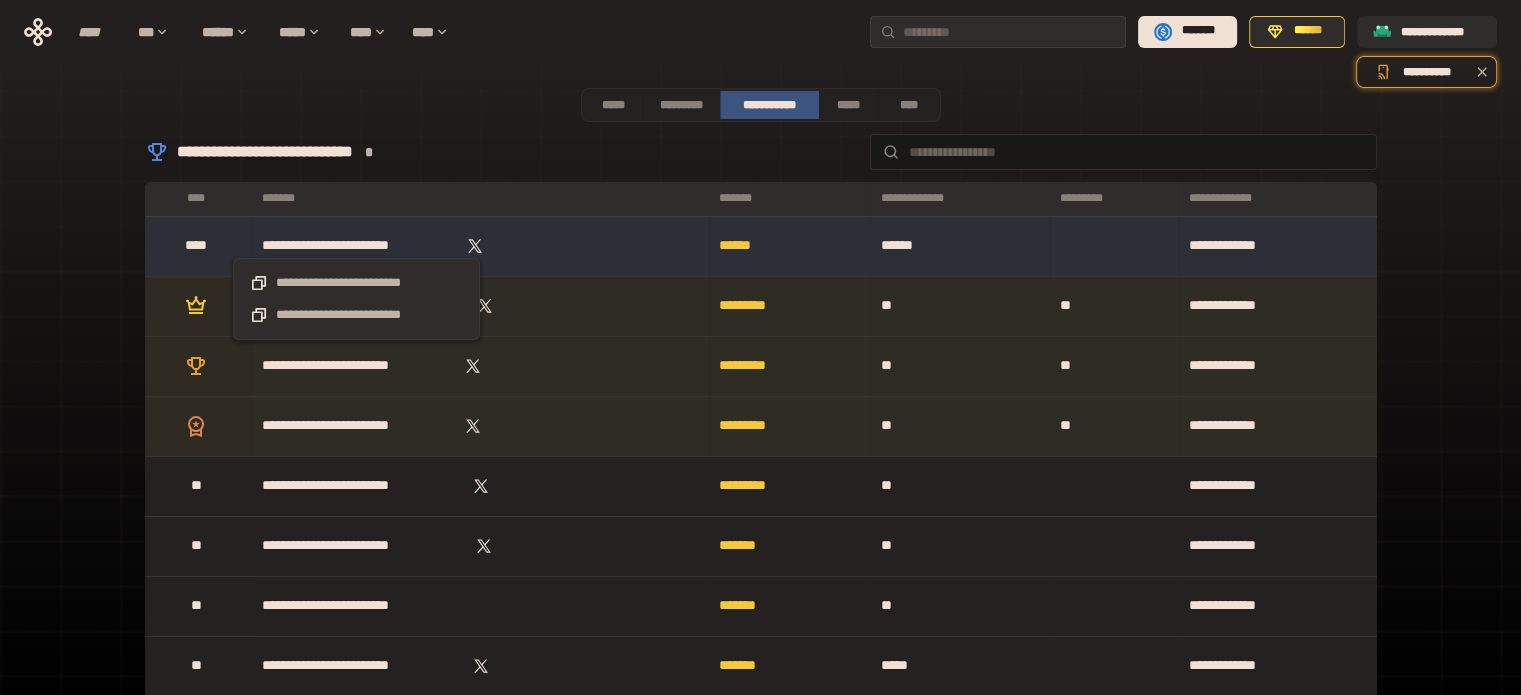click on "**********" at bounding box center [357, 246] 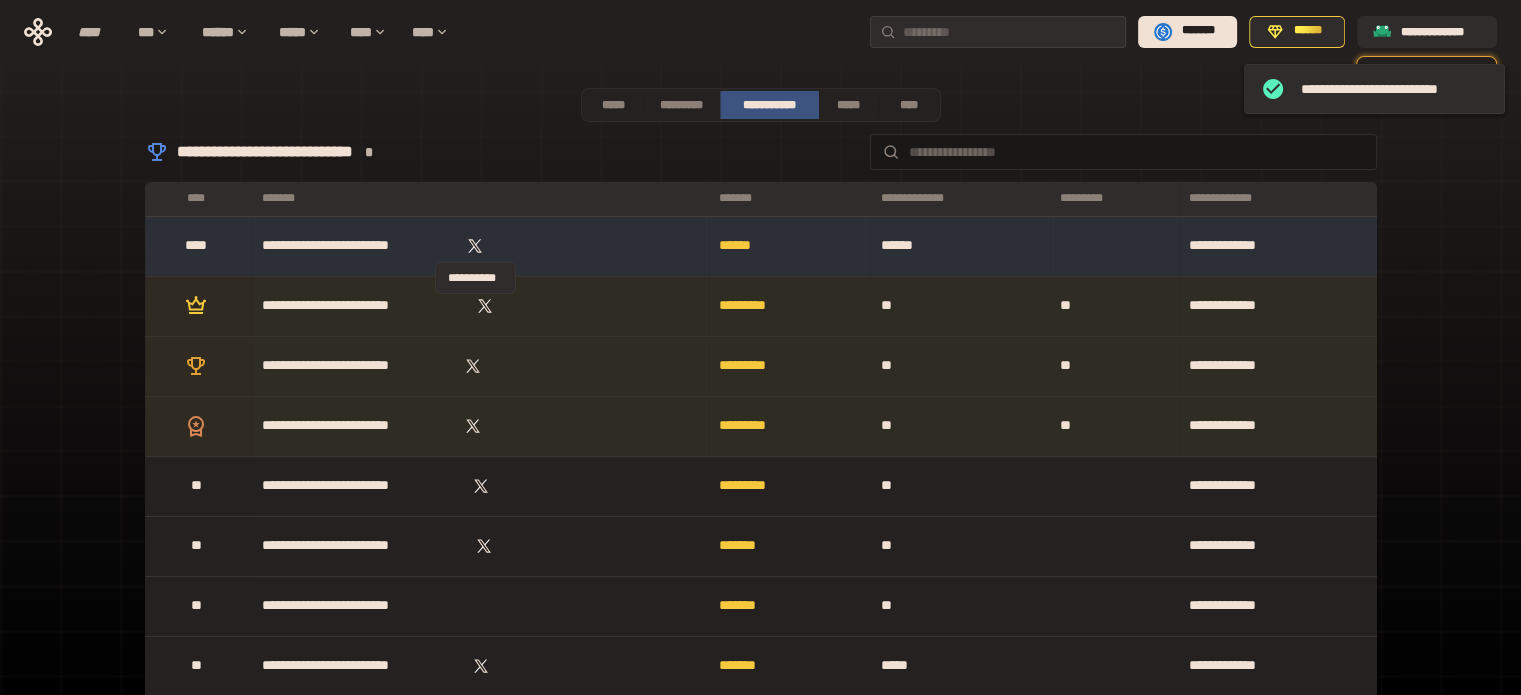 click 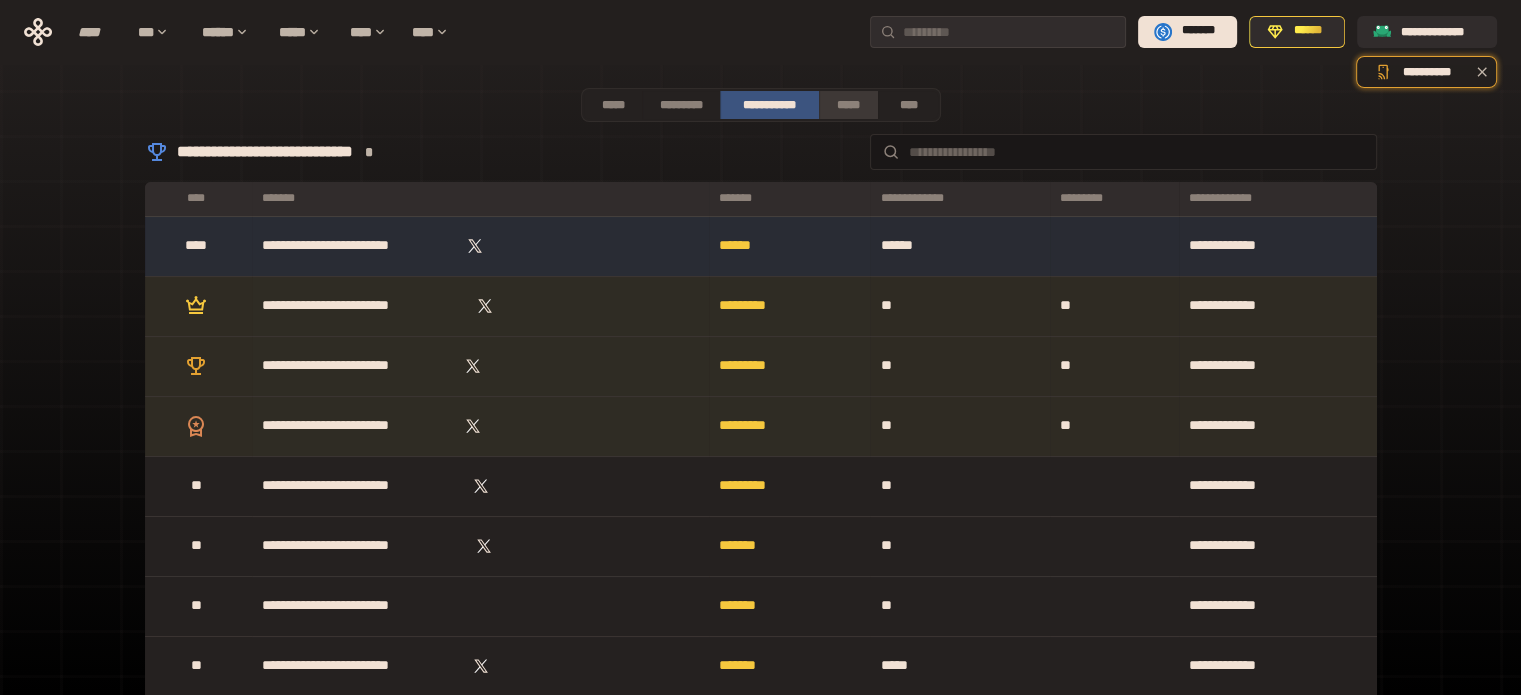 click on "*****" at bounding box center (849, 105) 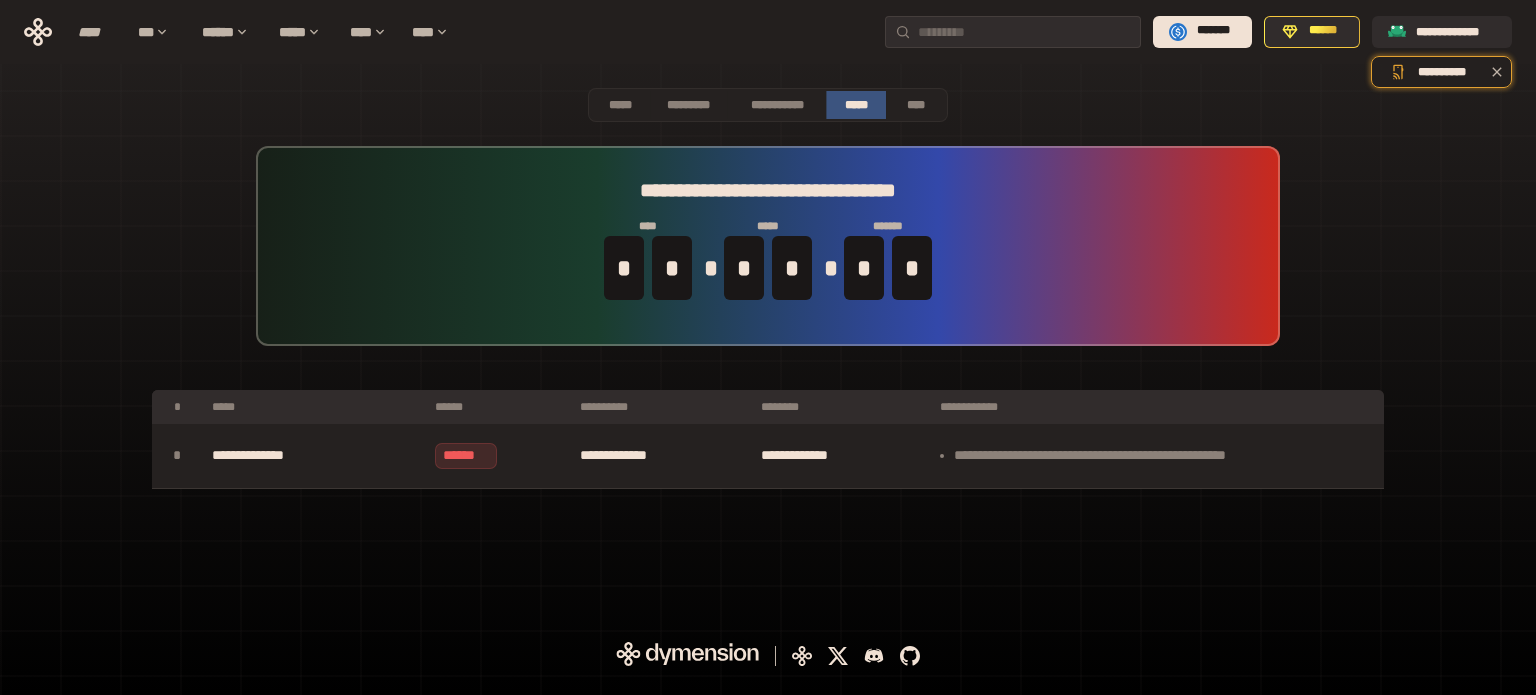 click on "**********" at bounding box center (768, 246) 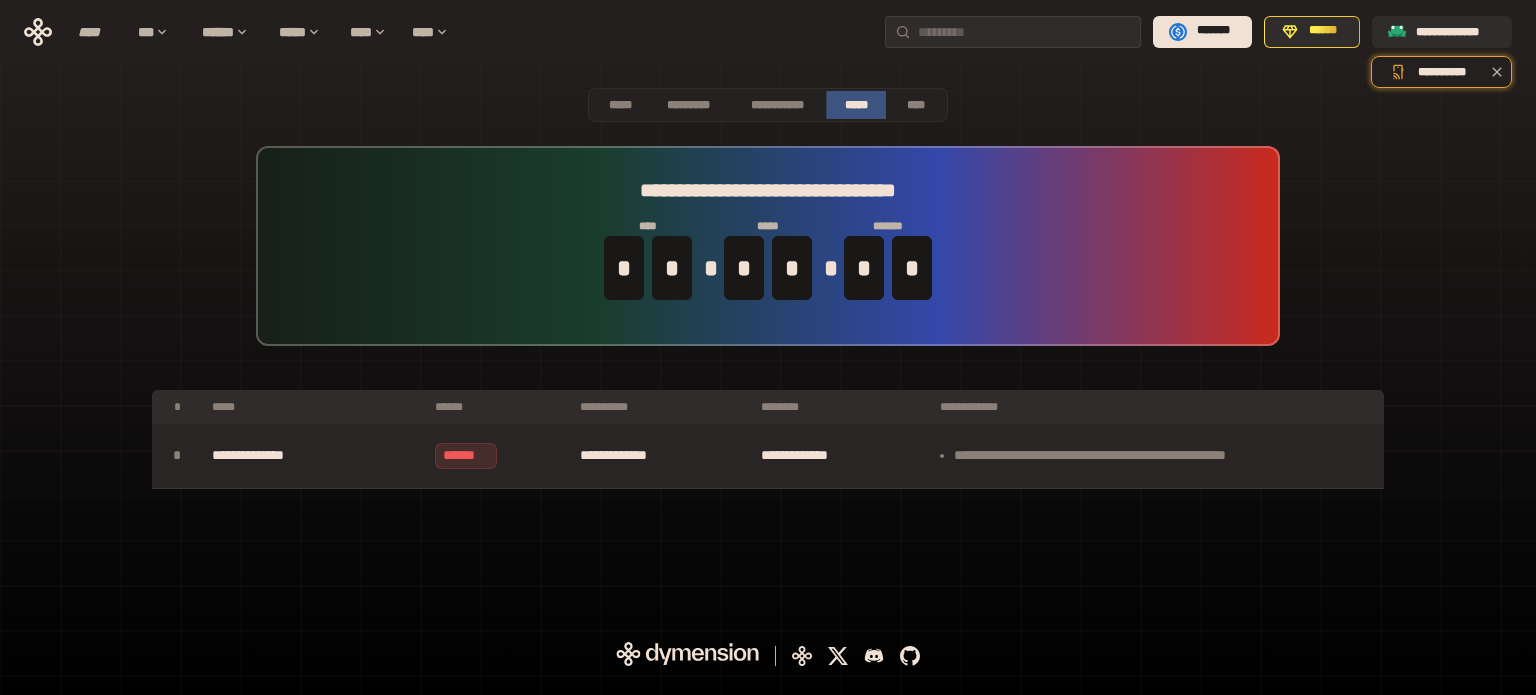 click on "******" at bounding box center [466, 456] 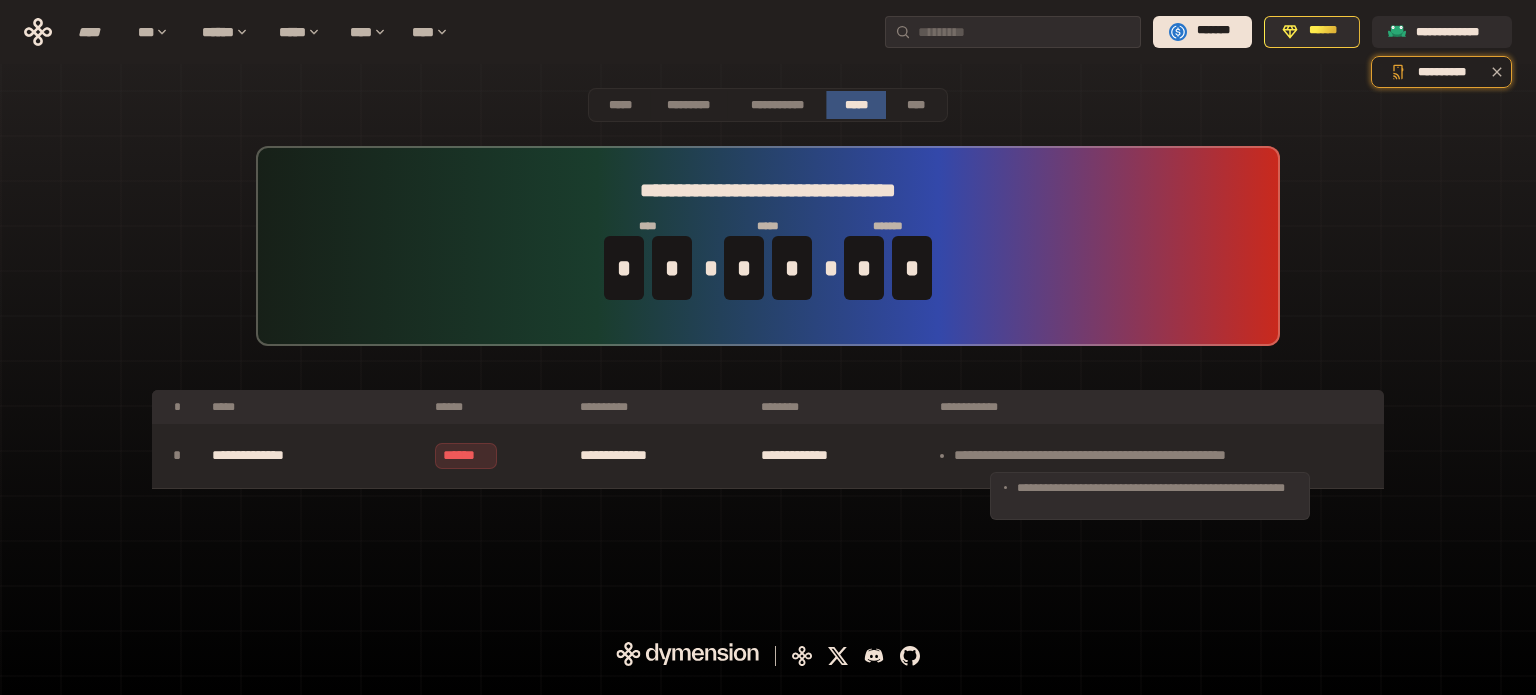 click on "**********" at bounding box center [1157, 456] 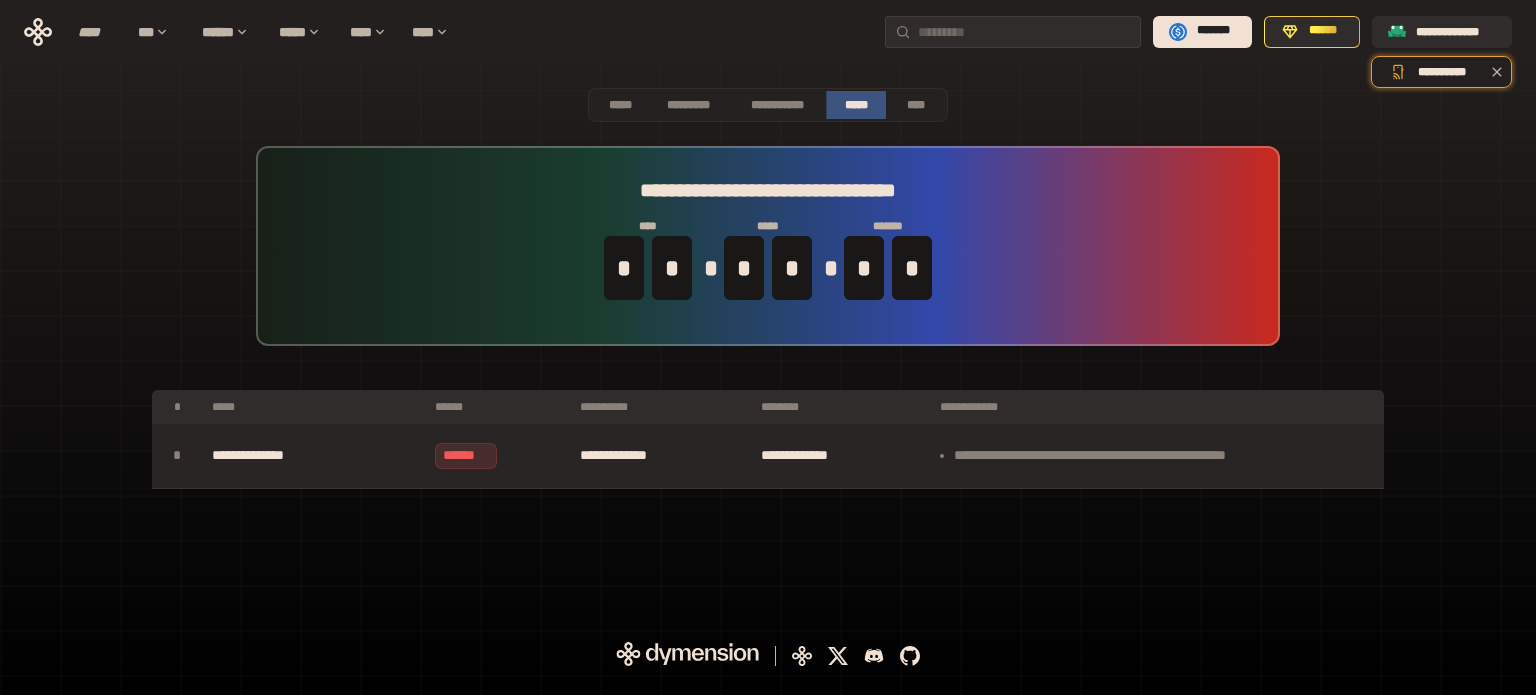 click on "**********" at bounding box center (840, 456) 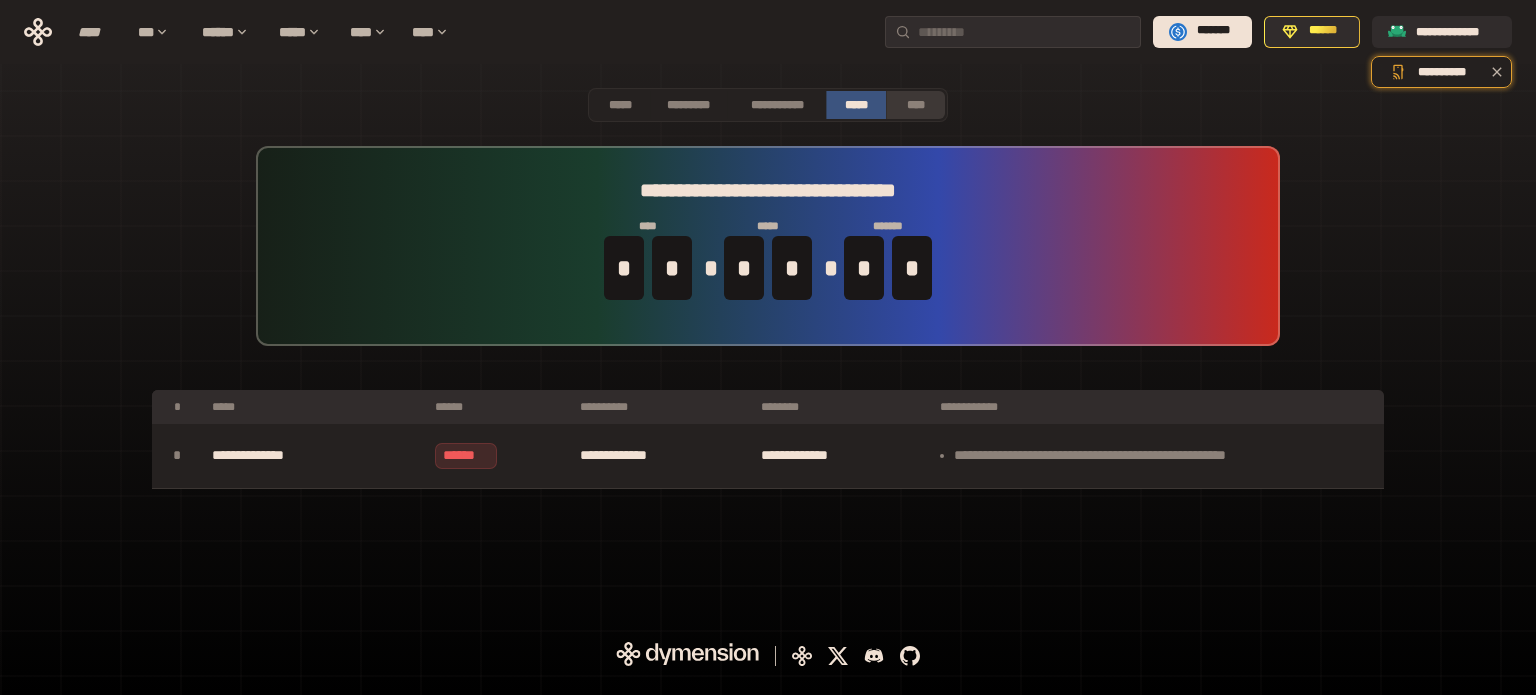 click on "****" at bounding box center [916, 105] 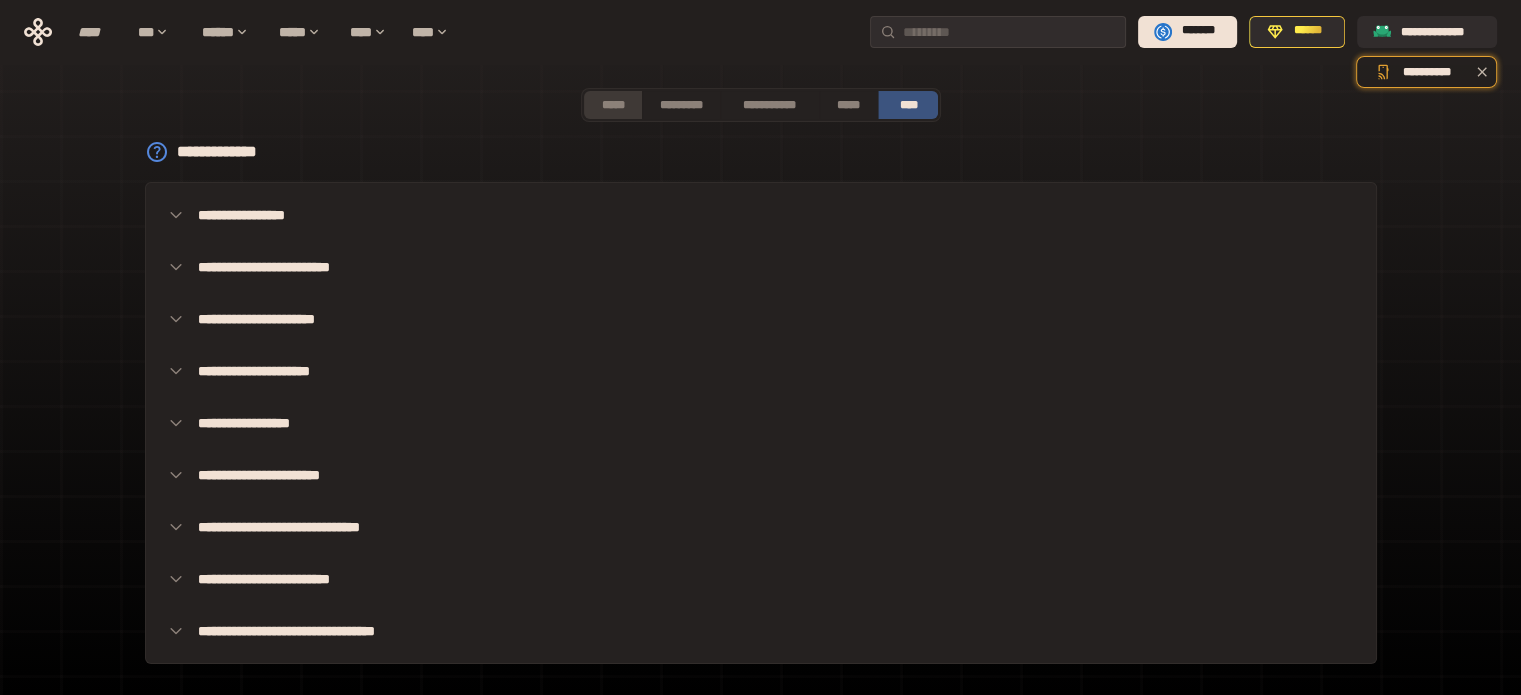 click on "*****" at bounding box center [613, 105] 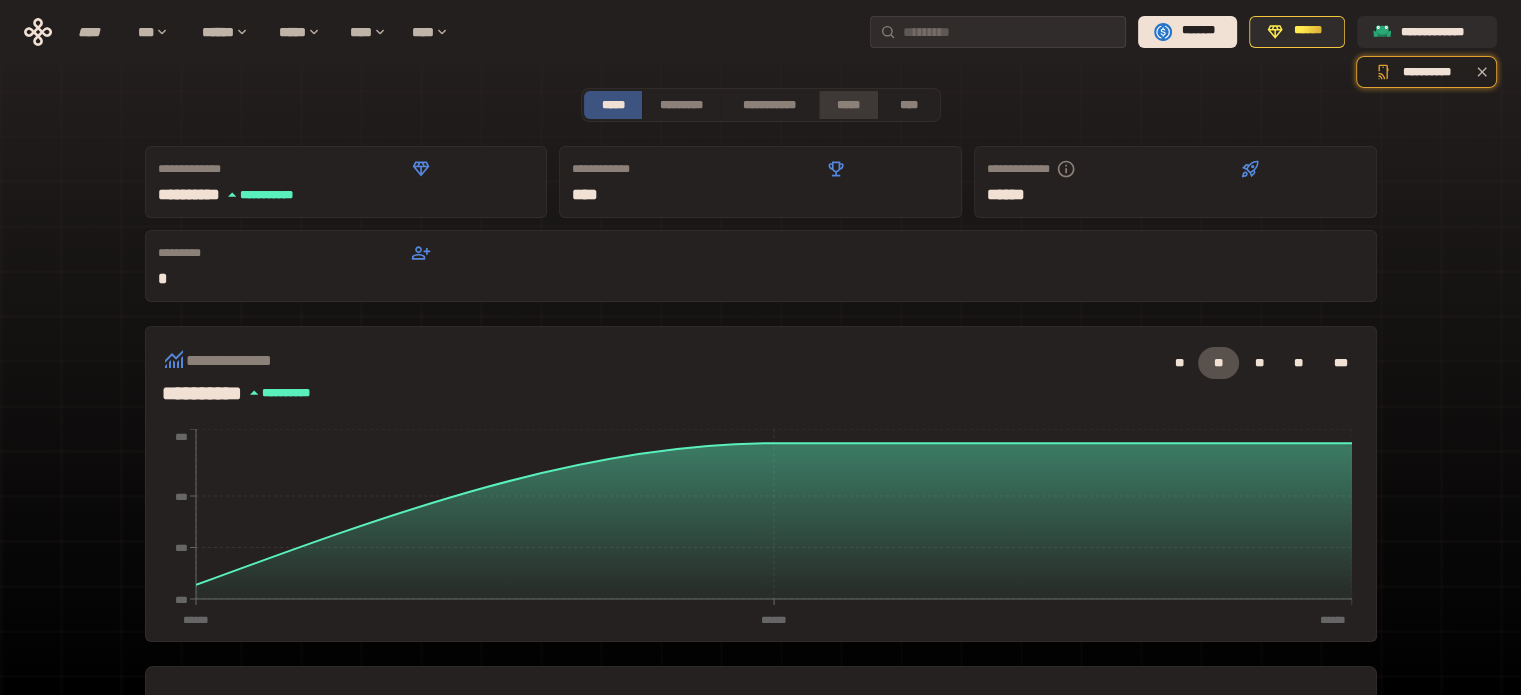 click on "*****" at bounding box center [849, 105] 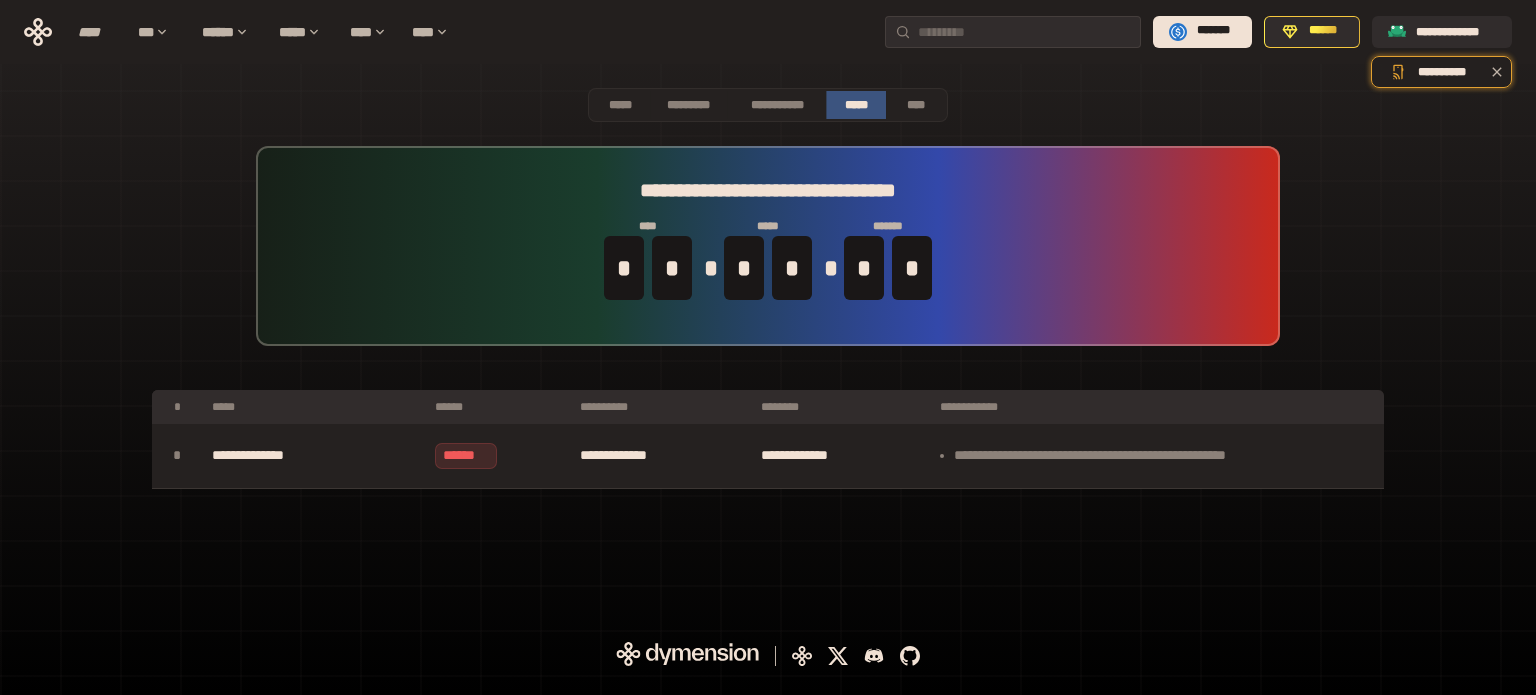 click on "**********" at bounding box center (768, 317) 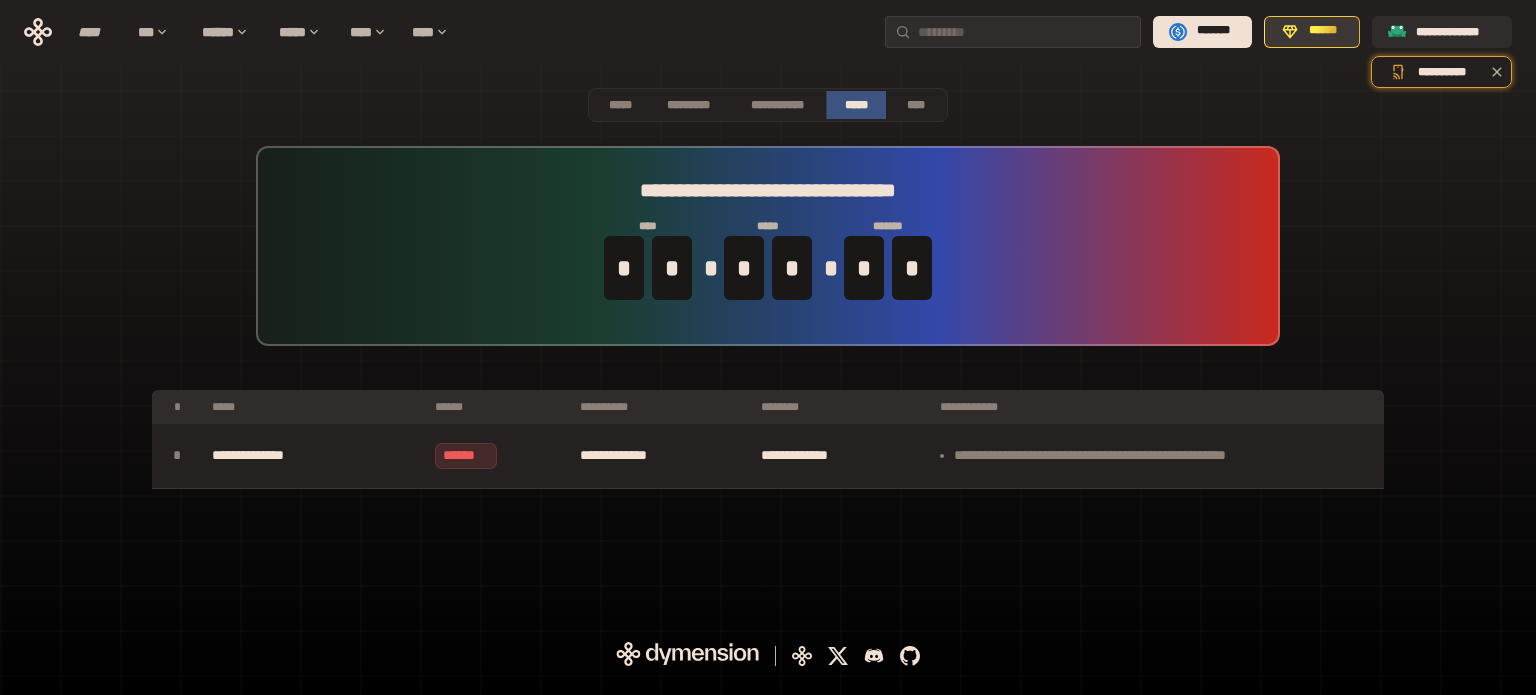 click on "******" at bounding box center (1323, 31) 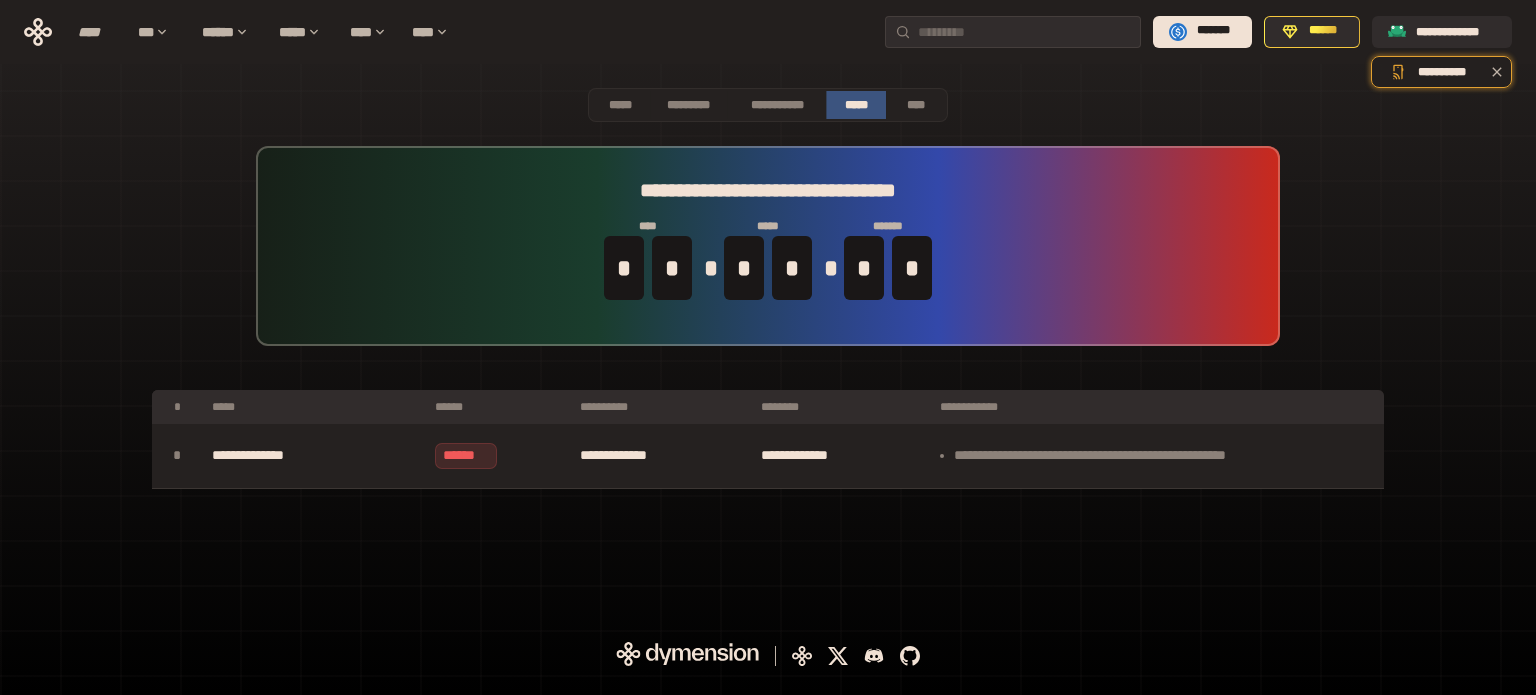 click on "**********" at bounding box center [768, 246] 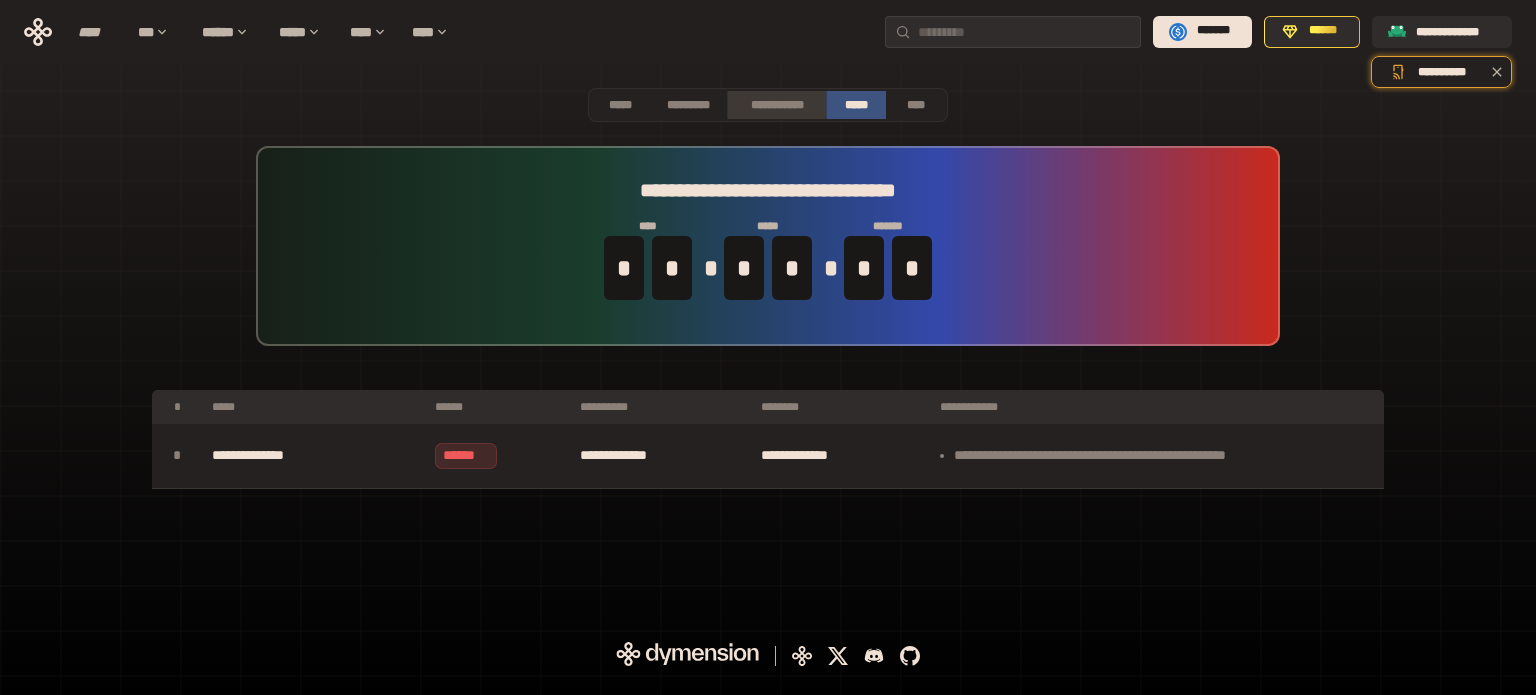 click on "**********" at bounding box center (776, 105) 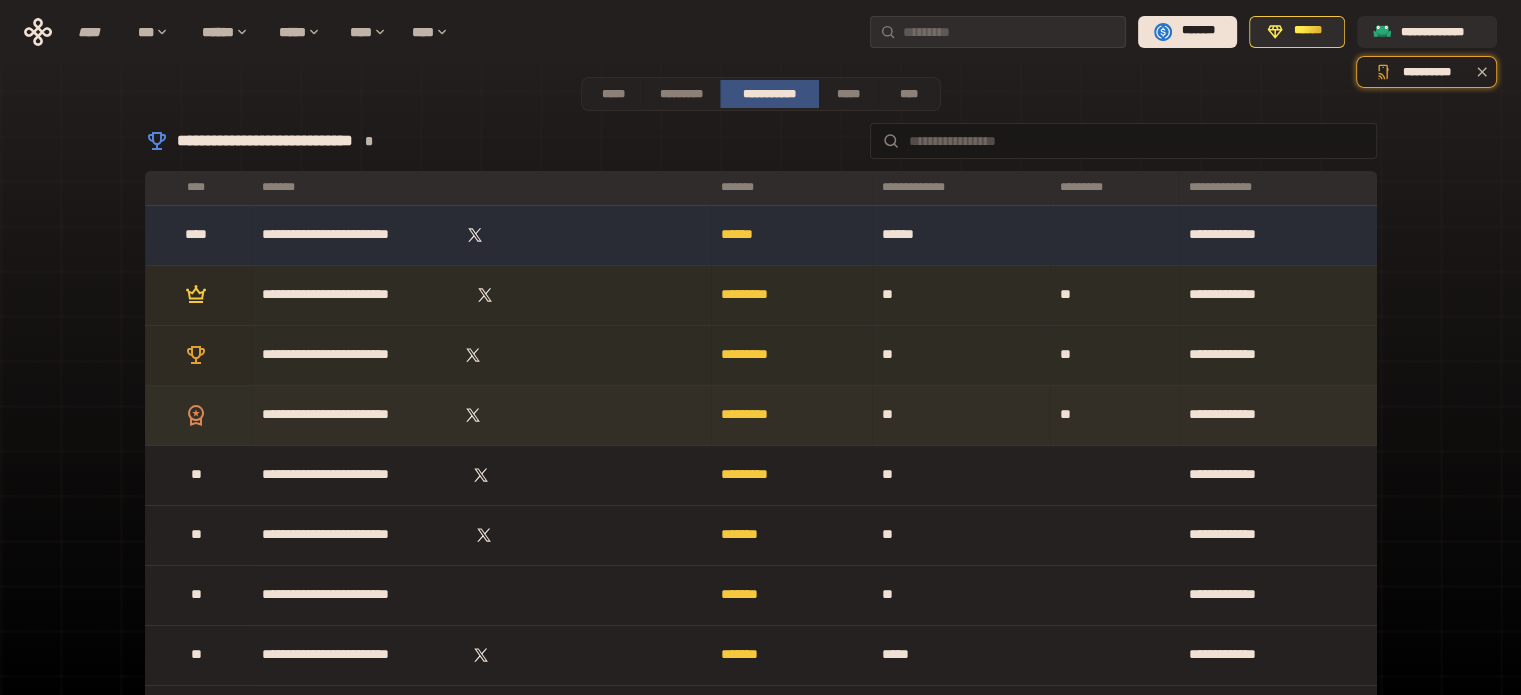 scroll, scrollTop: 0, scrollLeft: 0, axis: both 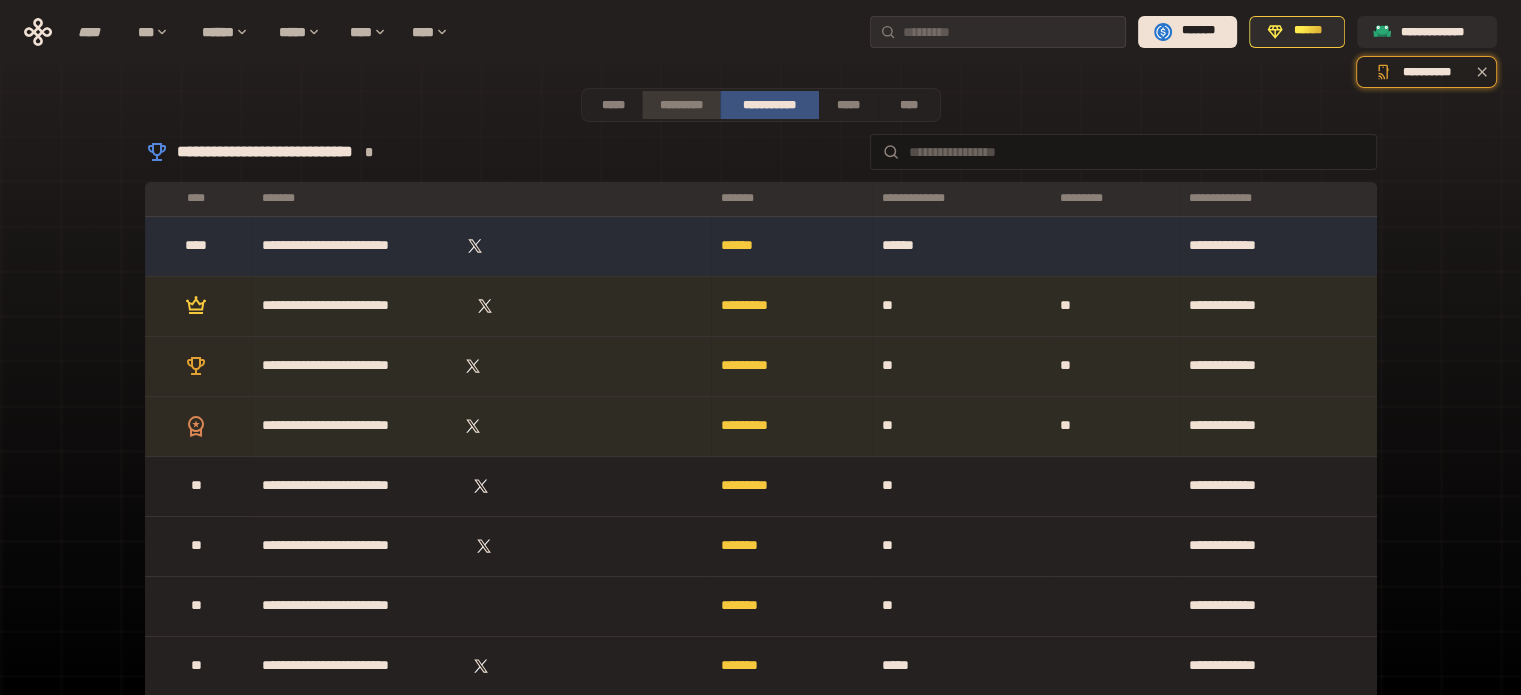 click on "*********" at bounding box center (680, 105) 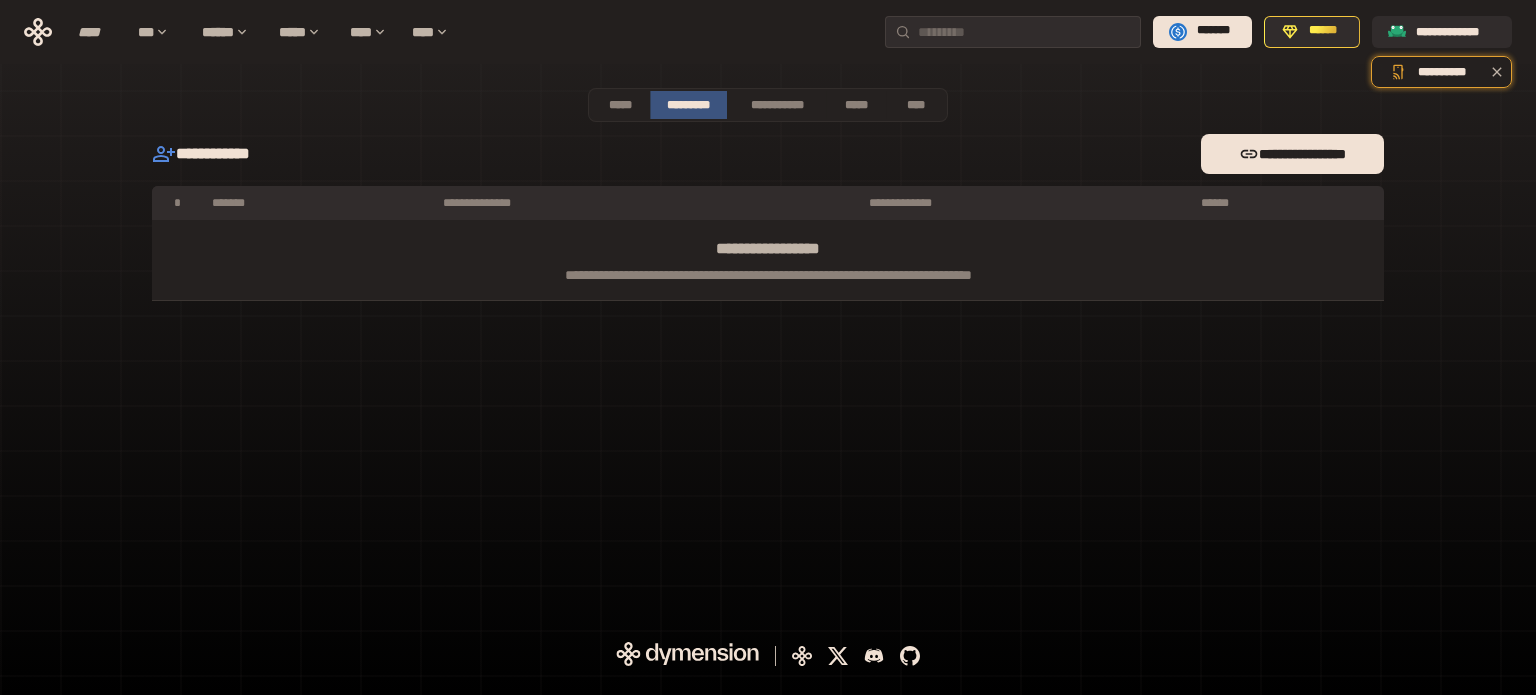 click on "**********" at bounding box center (768, 260) 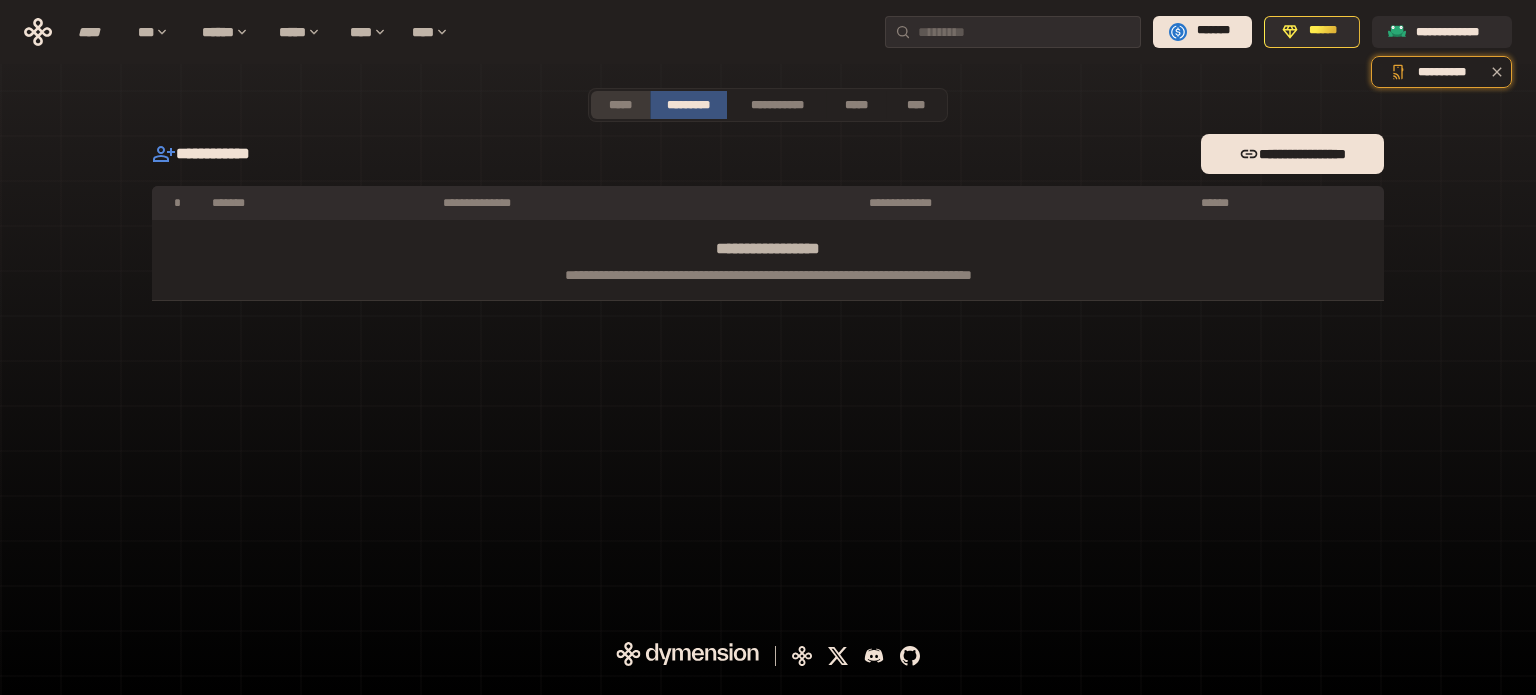 click on "*****" at bounding box center (620, 105) 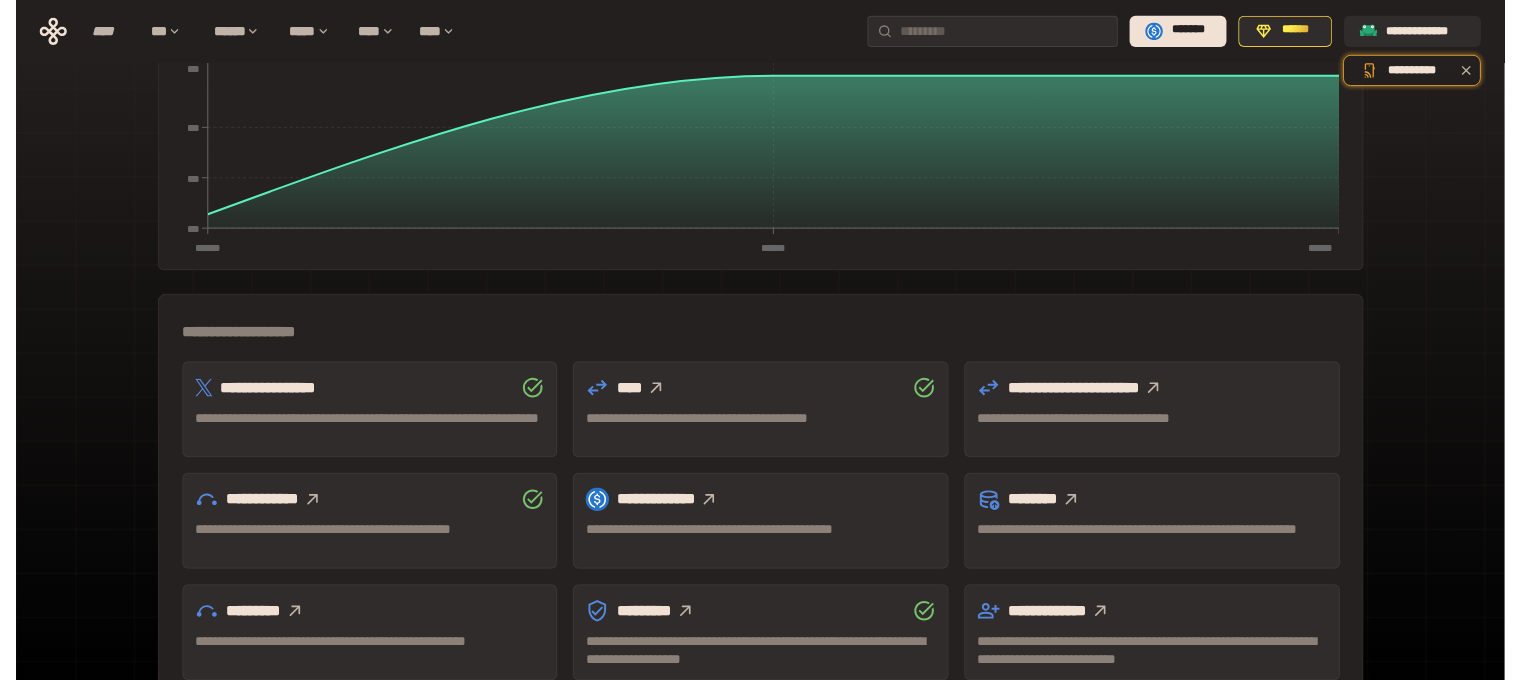 scroll, scrollTop: 400, scrollLeft: 0, axis: vertical 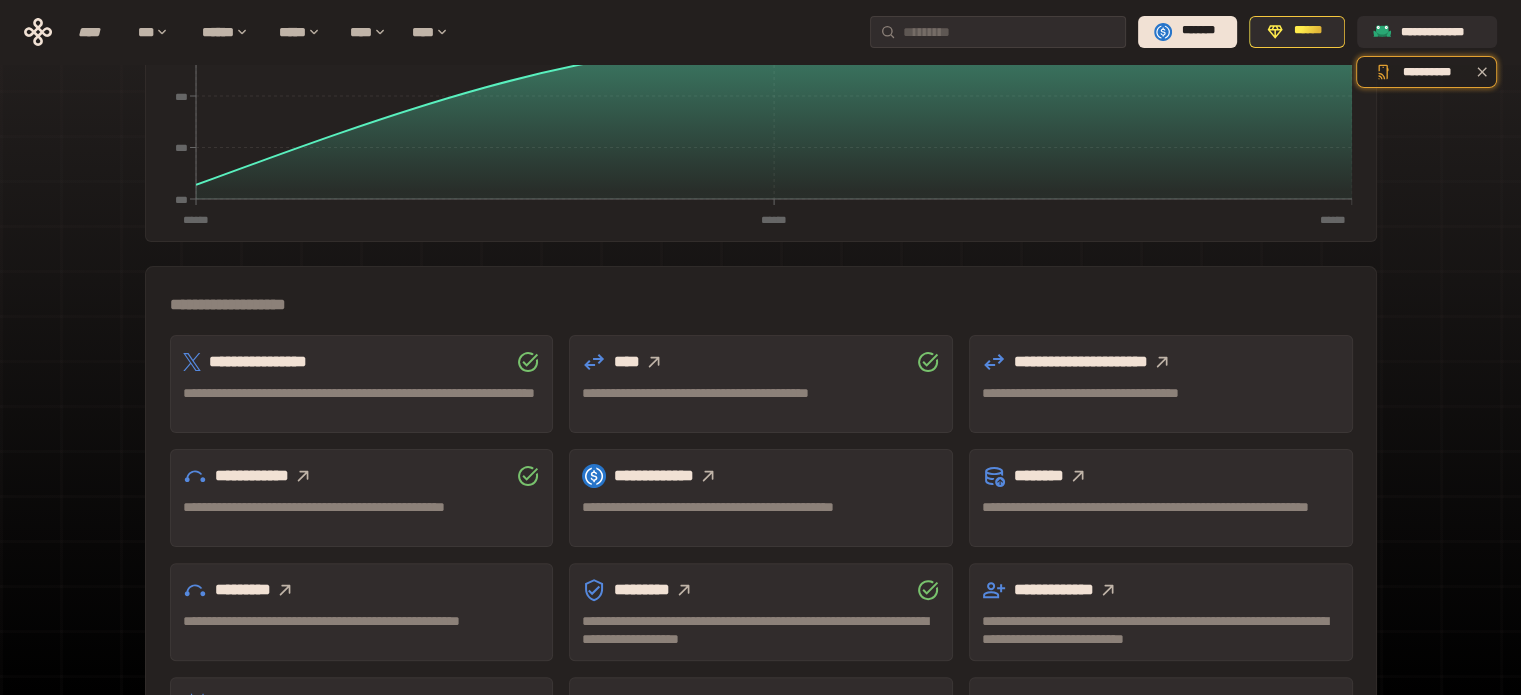 click 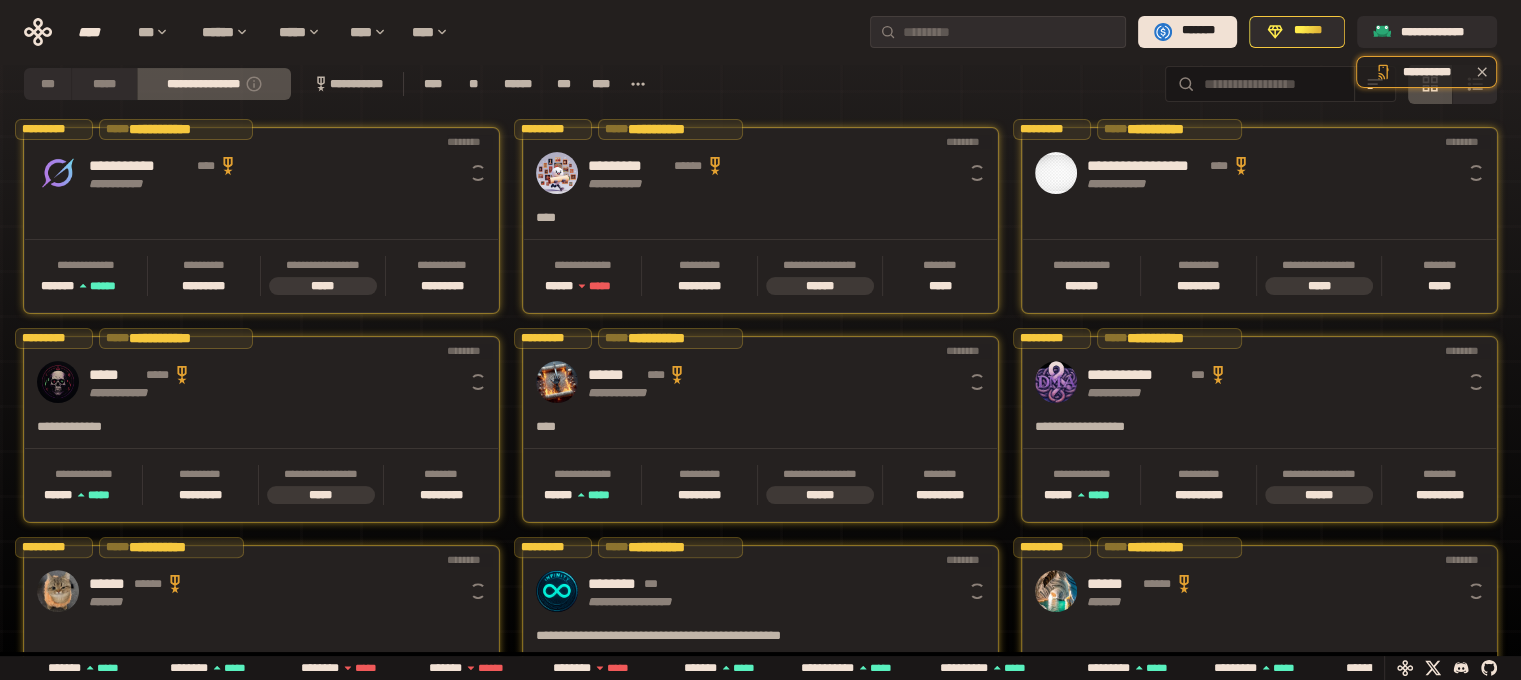 scroll, scrollTop: 0, scrollLeft: 16, axis: horizontal 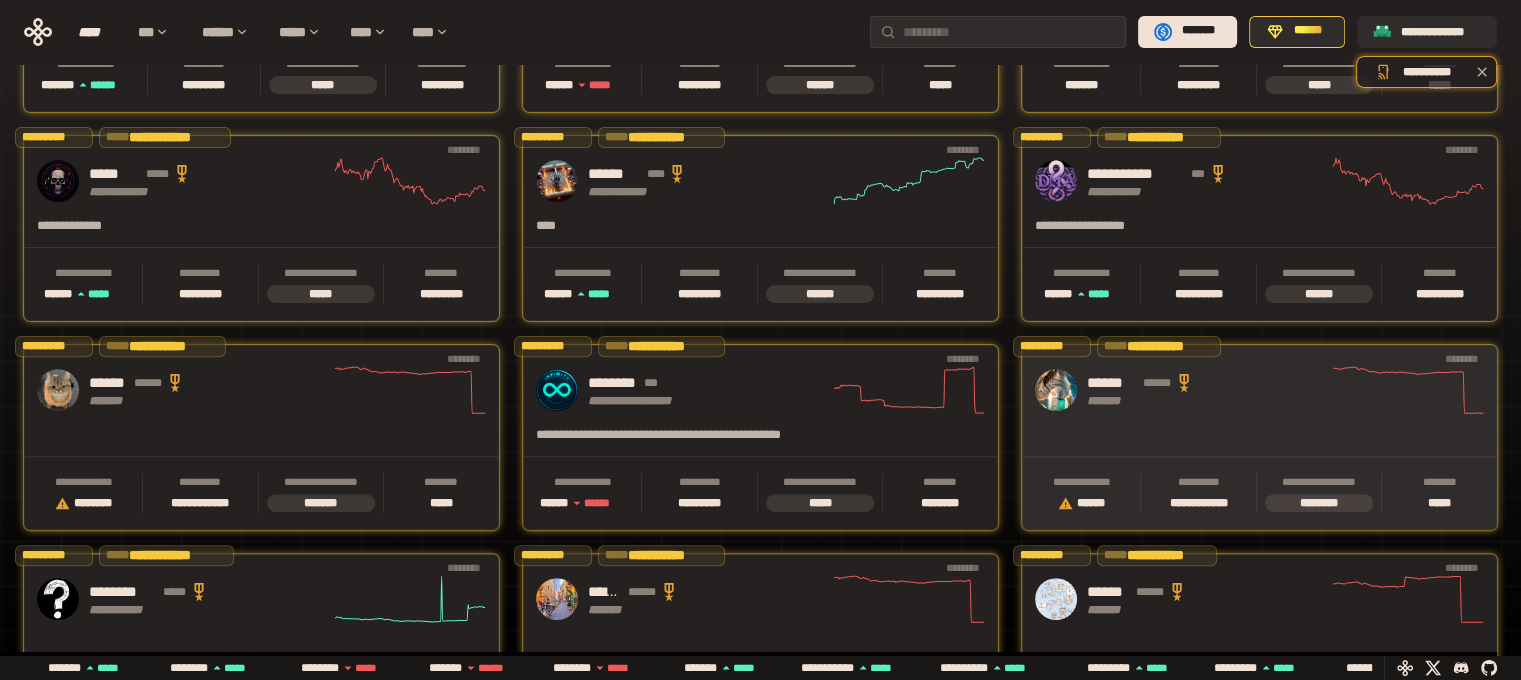click on "****** ******    *******" at bounding box center [1207, 390] 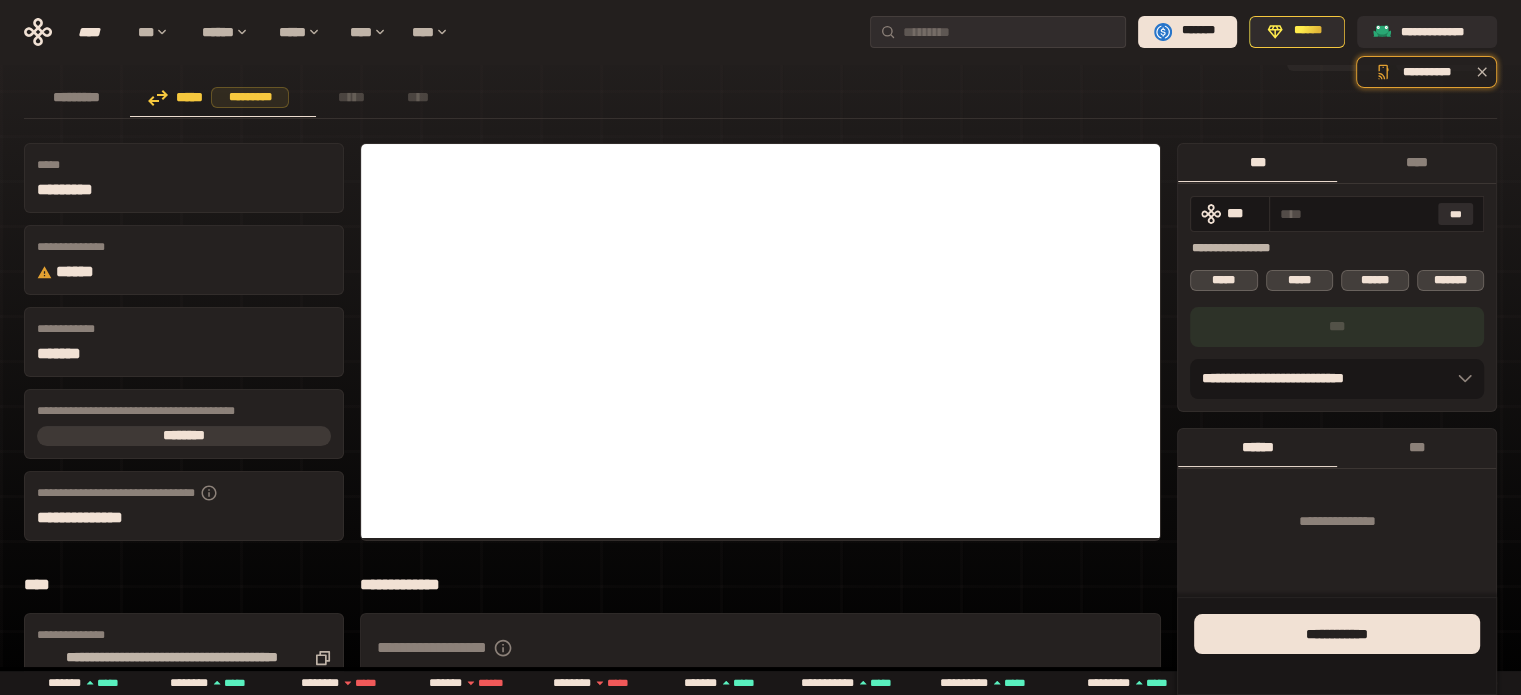 scroll, scrollTop: 100, scrollLeft: 0, axis: vertical 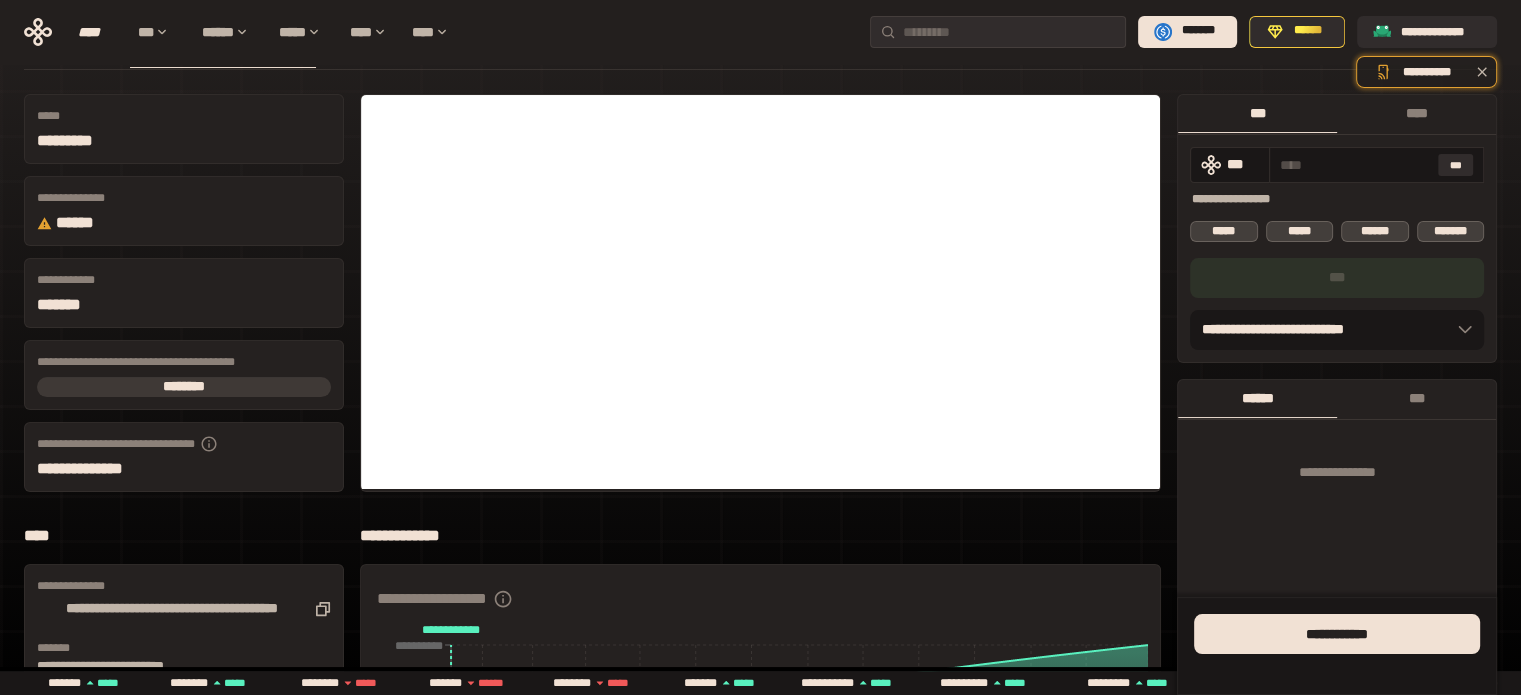 click on "**********" at bounding box center [1337, 330] 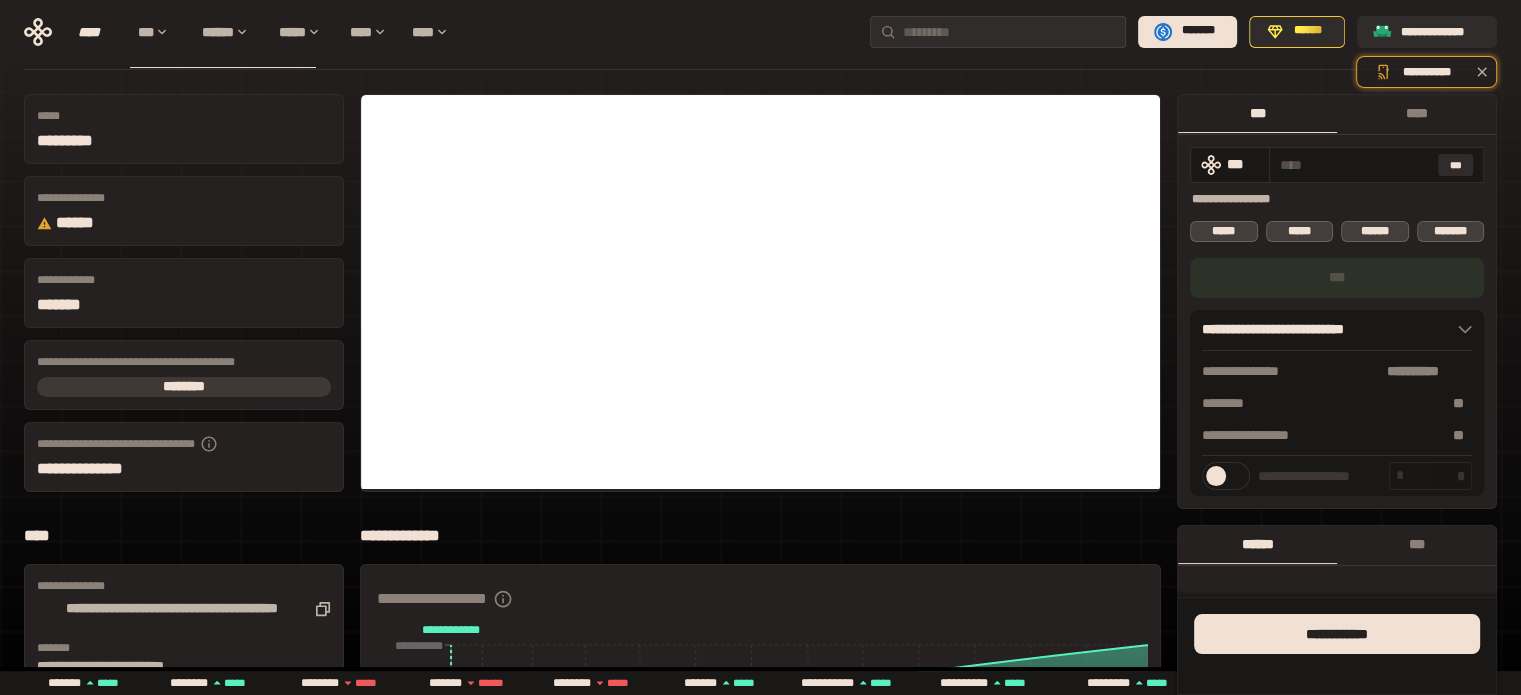 click on "**********" at bounding box center (1337, 330) 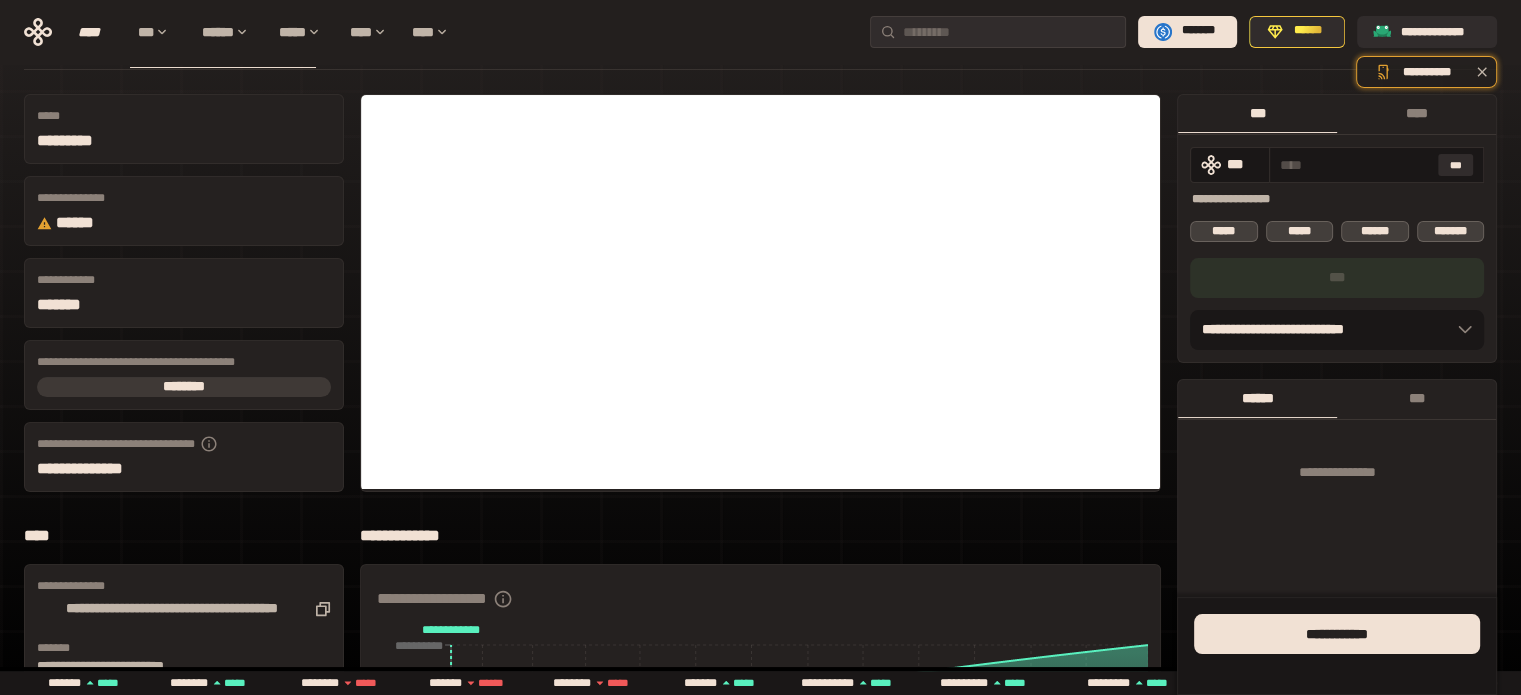 scroll, scrollTop: 0, scrollLeft: 0, axis: both 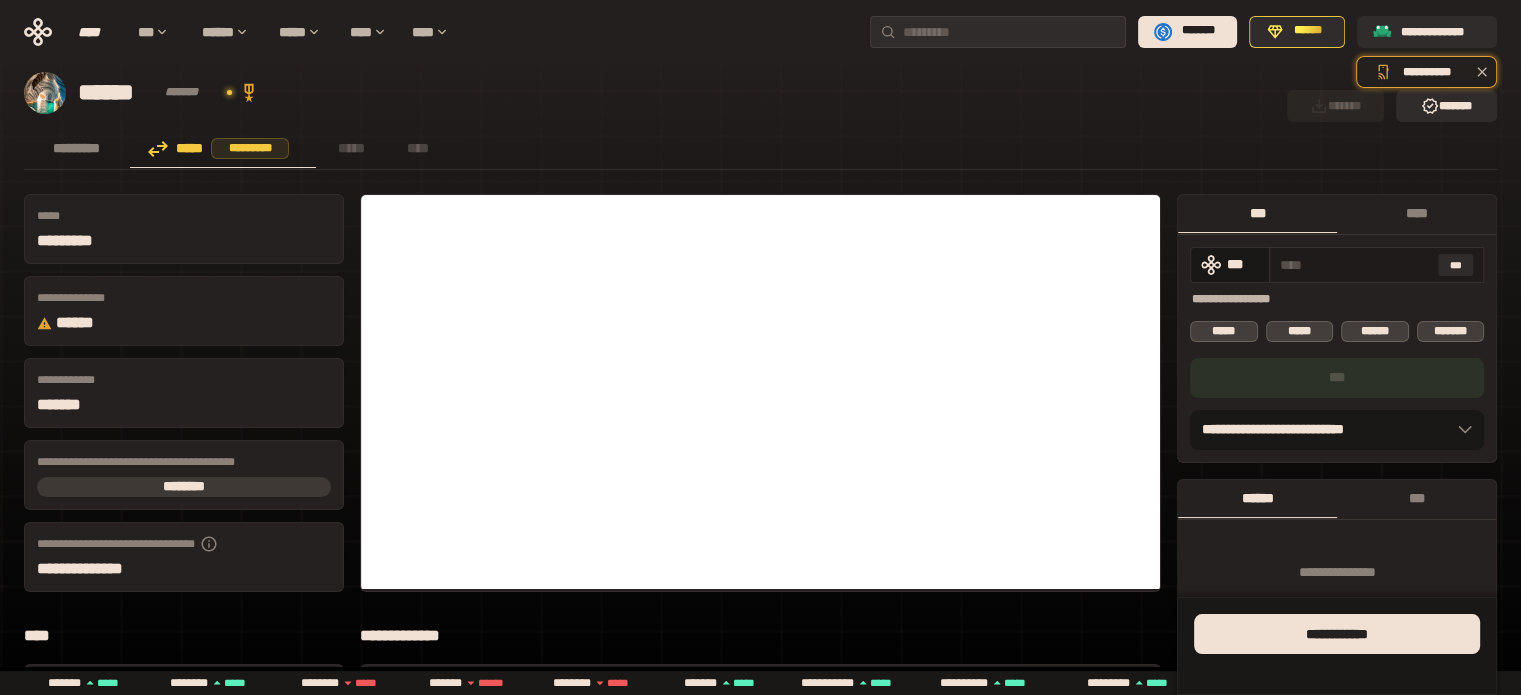 click at bounding box center [1355, 265] 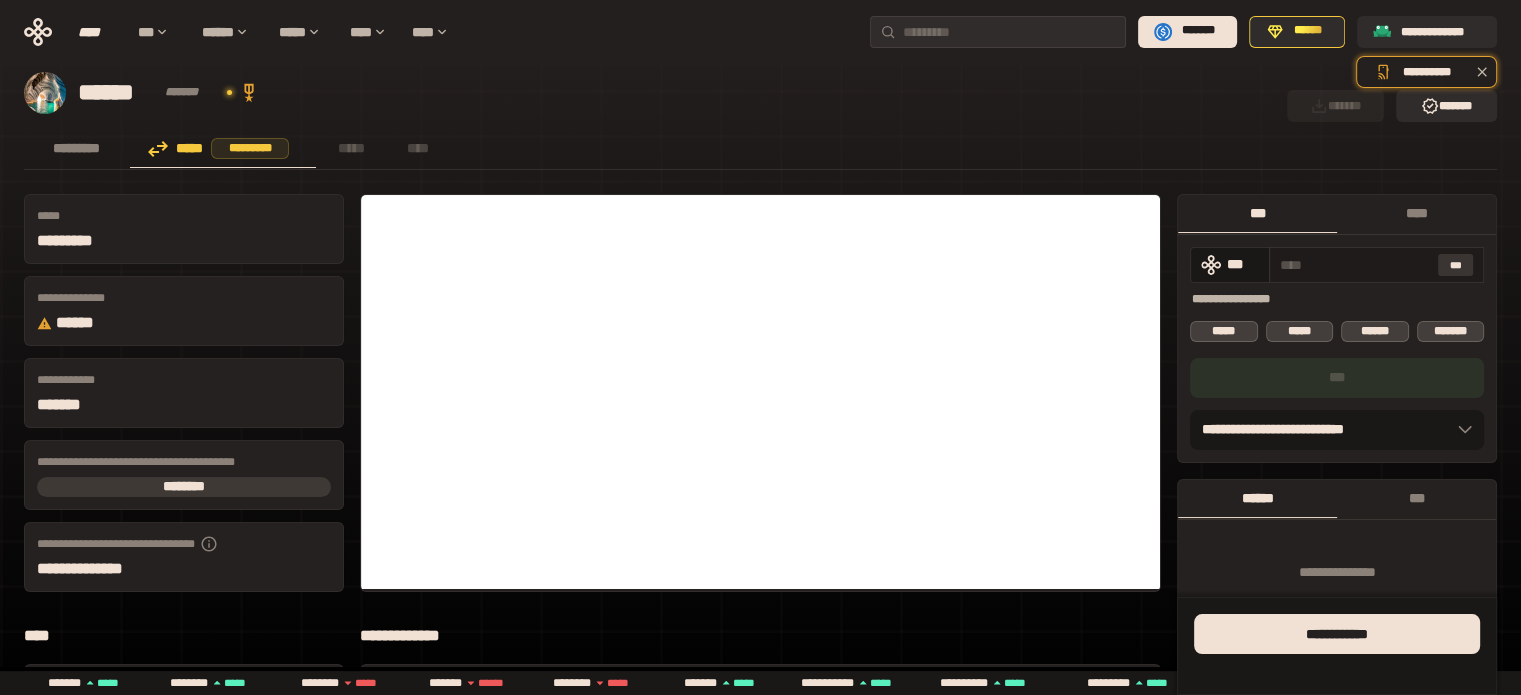click on "***" at bounding box center [1456, 265] 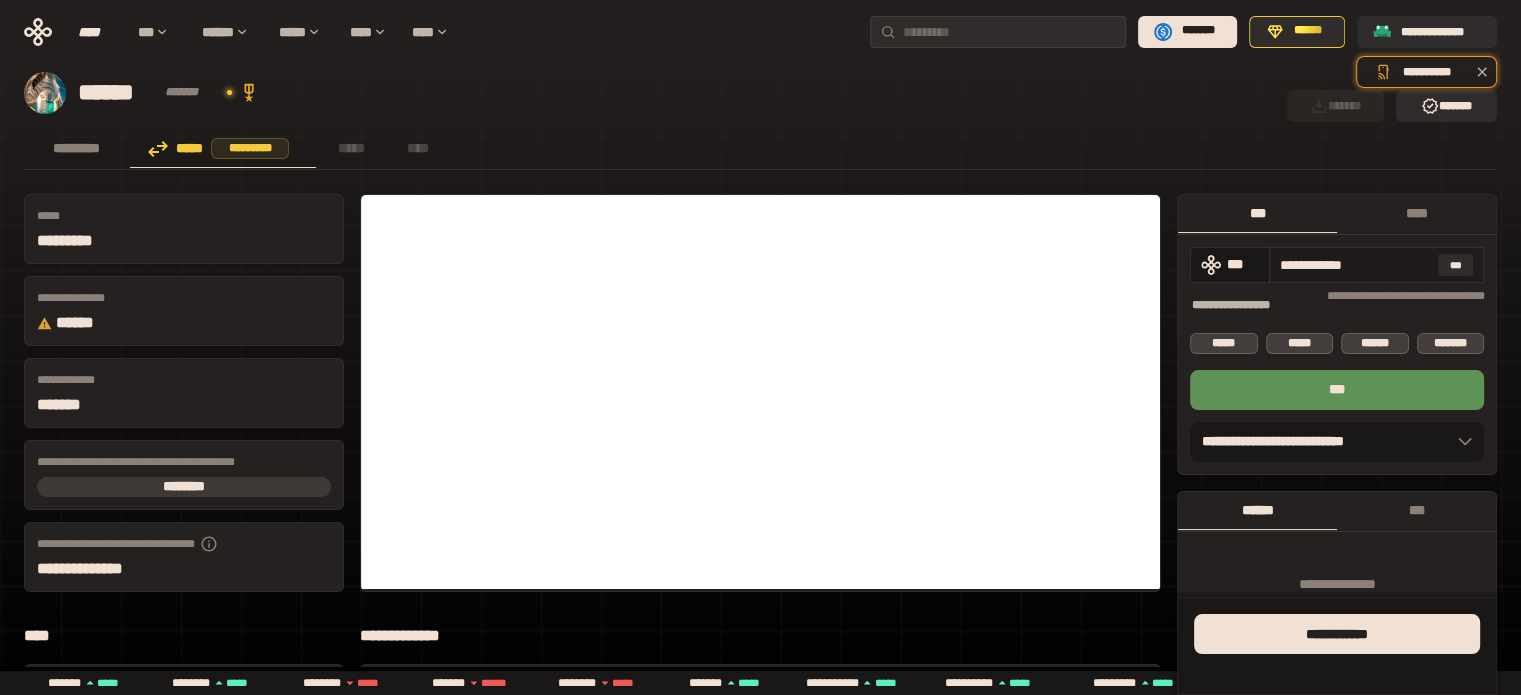 click on "**********" at bounding box center [1355, 265] 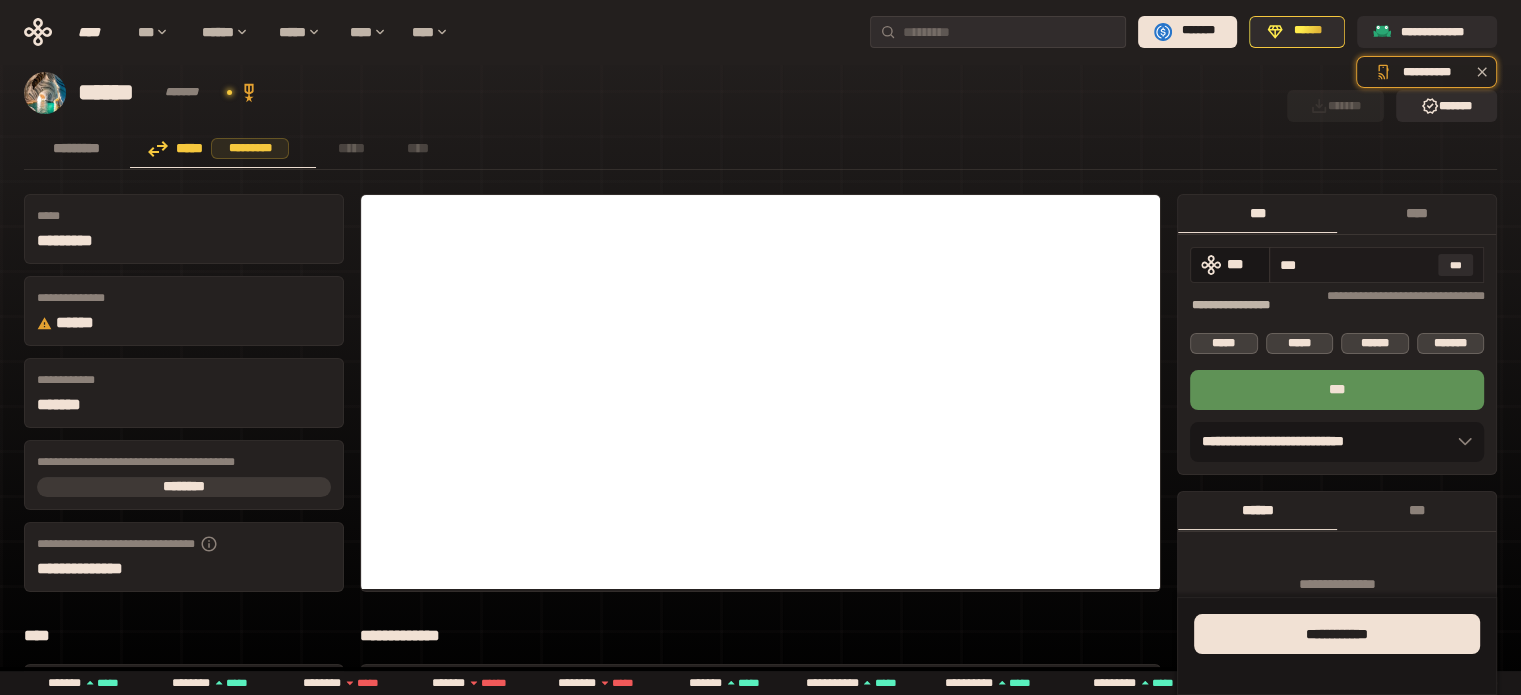 type on "**" 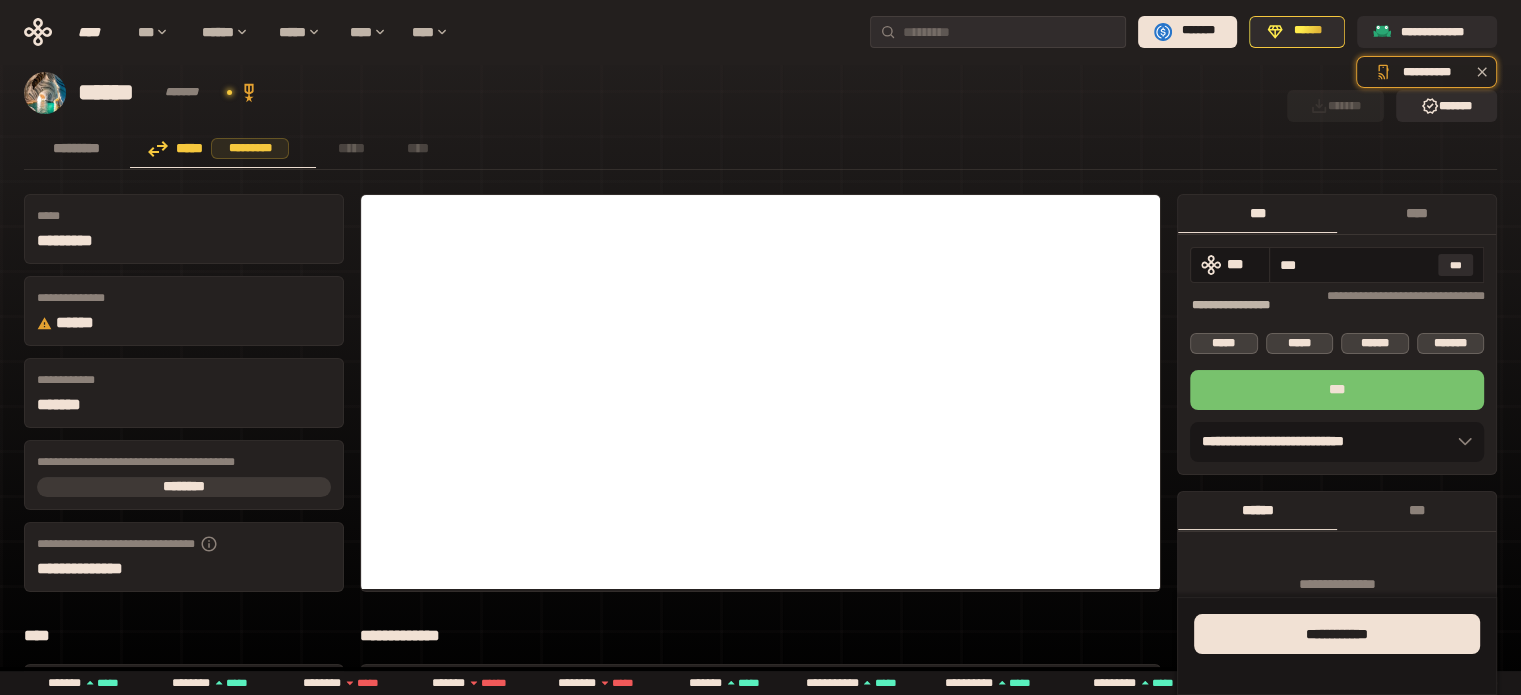 type on "***" 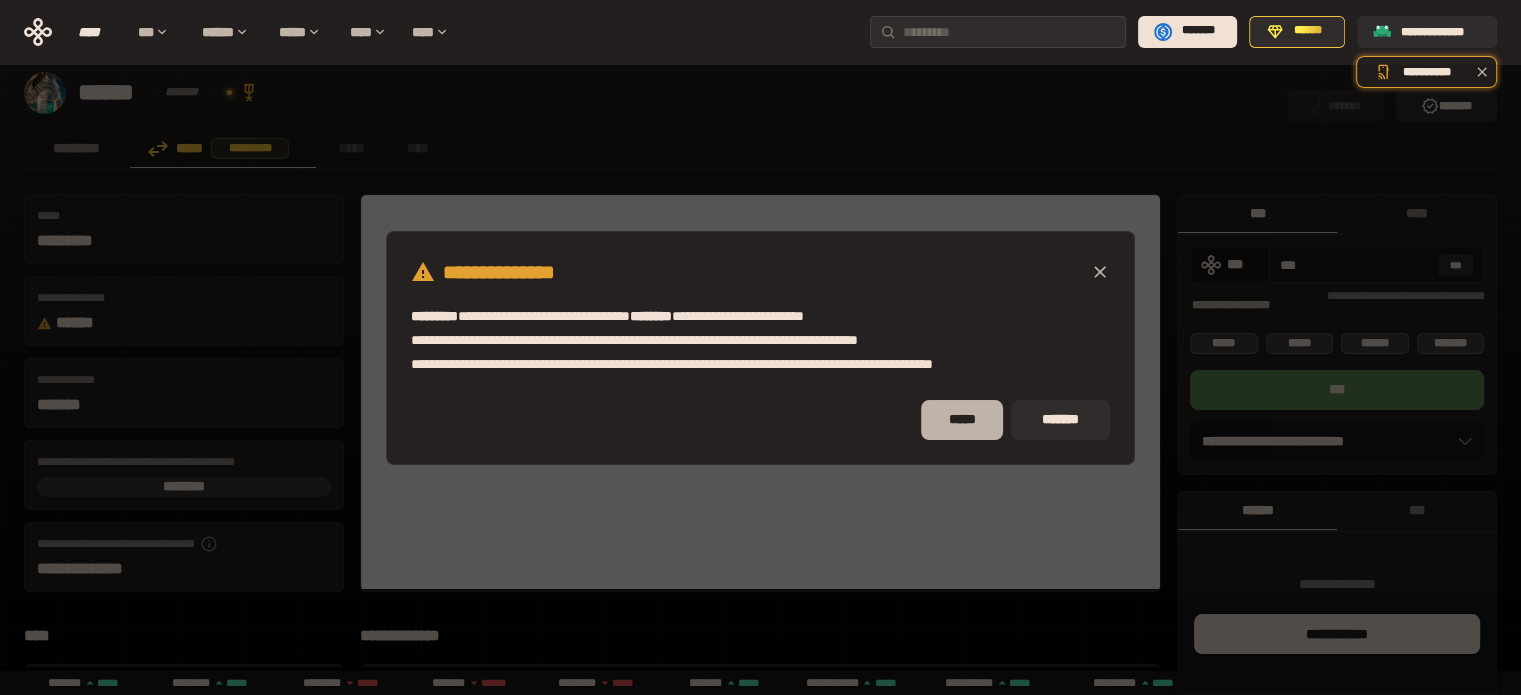 click on "*****" at bounding box center (962, 420) 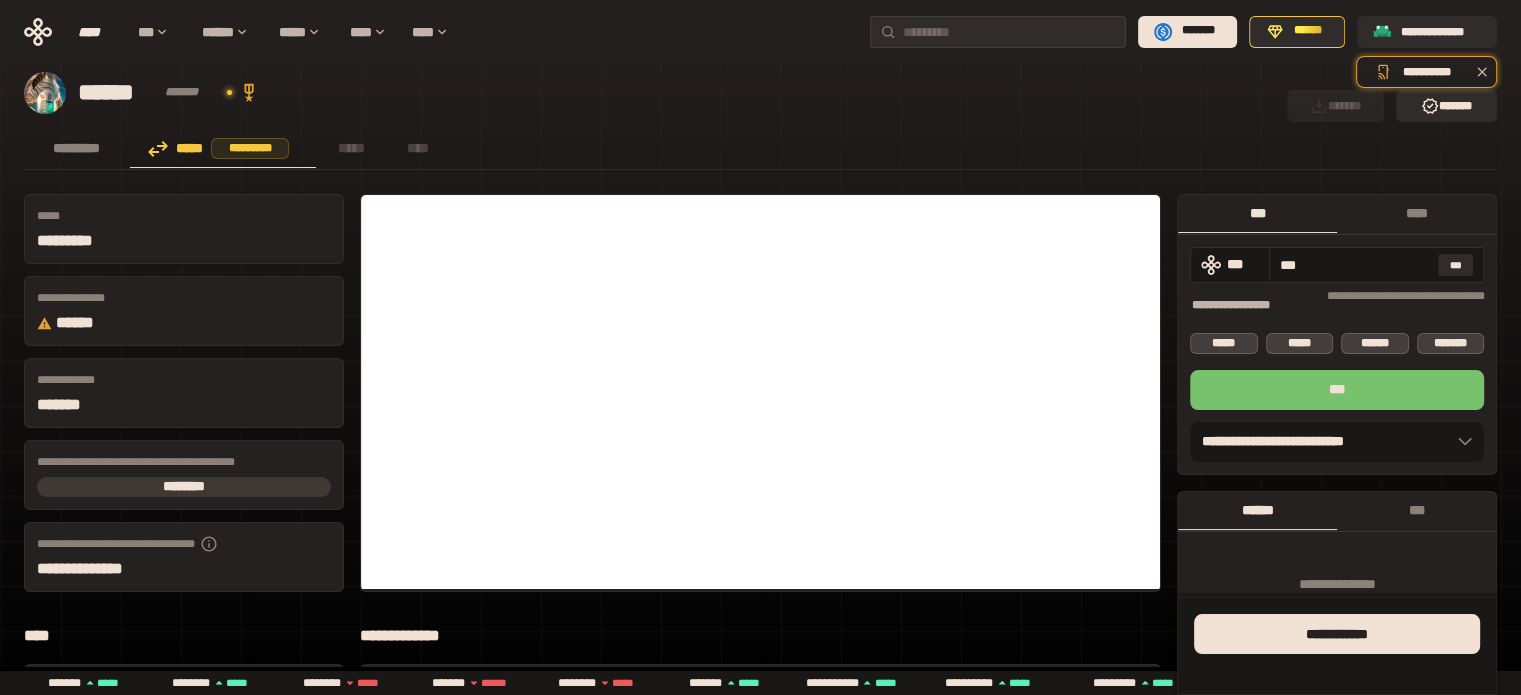 click on "***" at bounding box center (1337, 390) 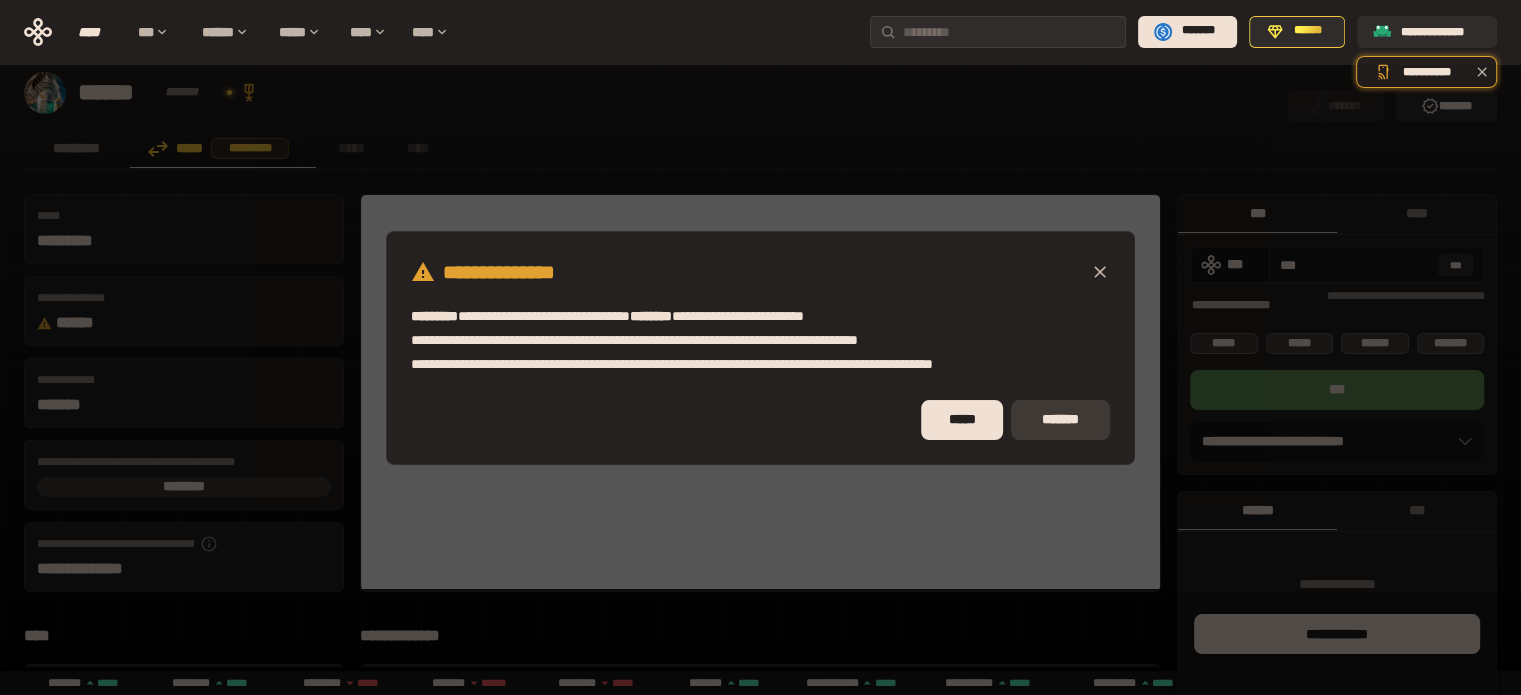 click on "*******" at bounding box center (1060, 420) 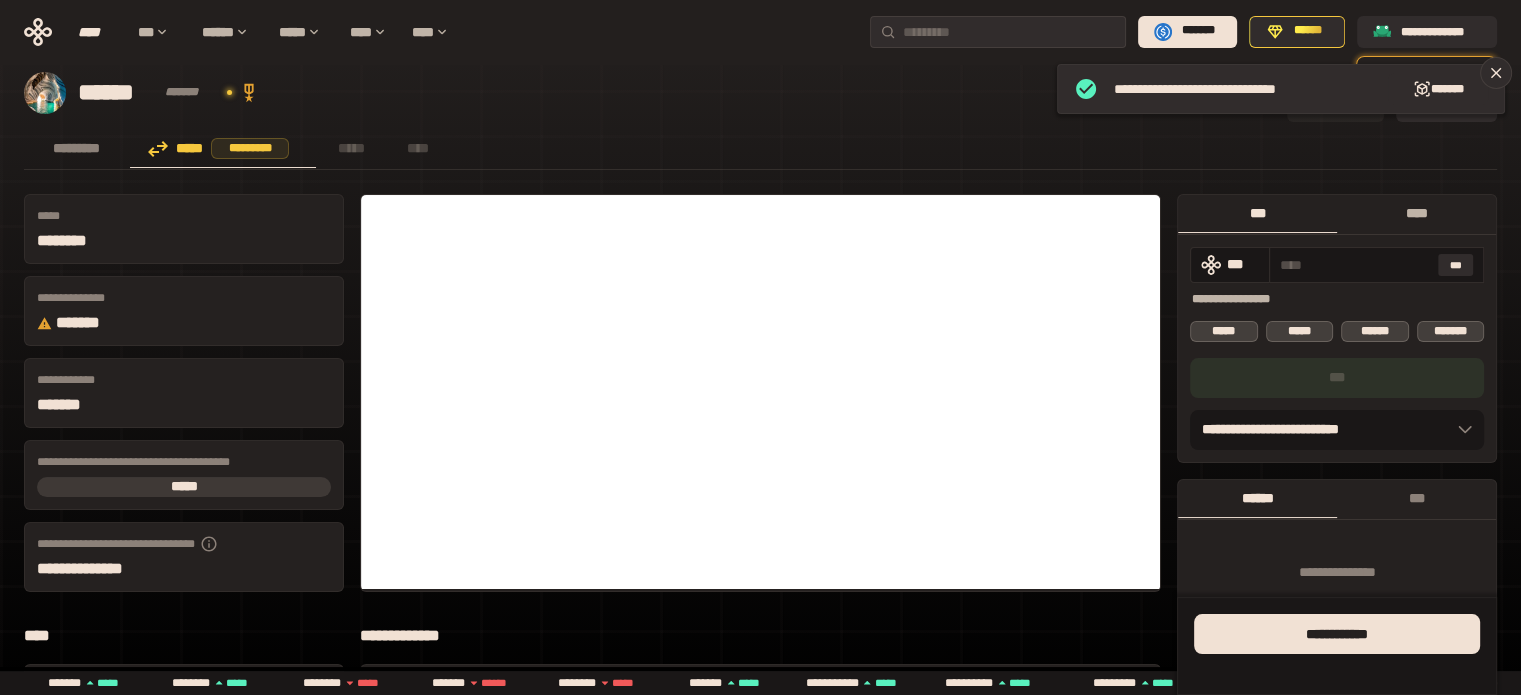 click on "****" at bounding box center (1416, 213) 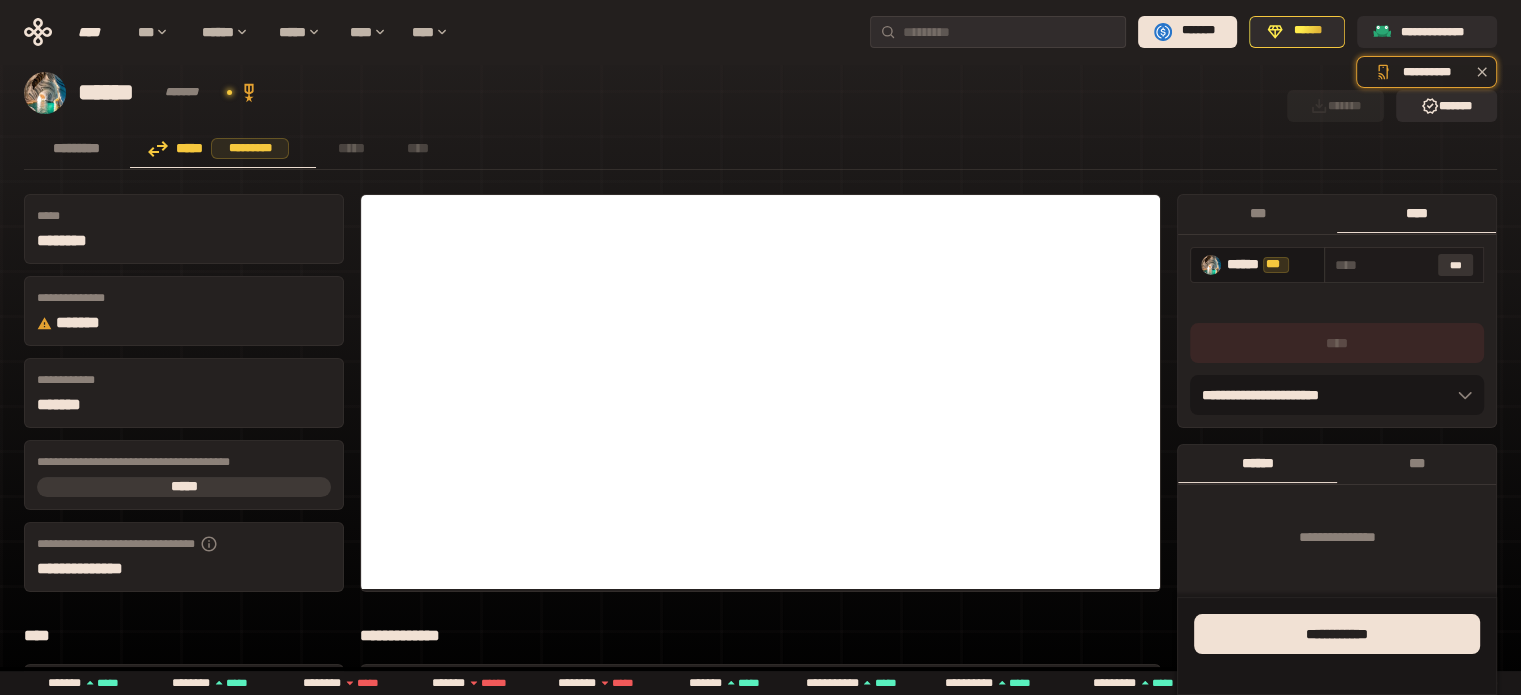 click on "***" at bounding box center [1456, 265] 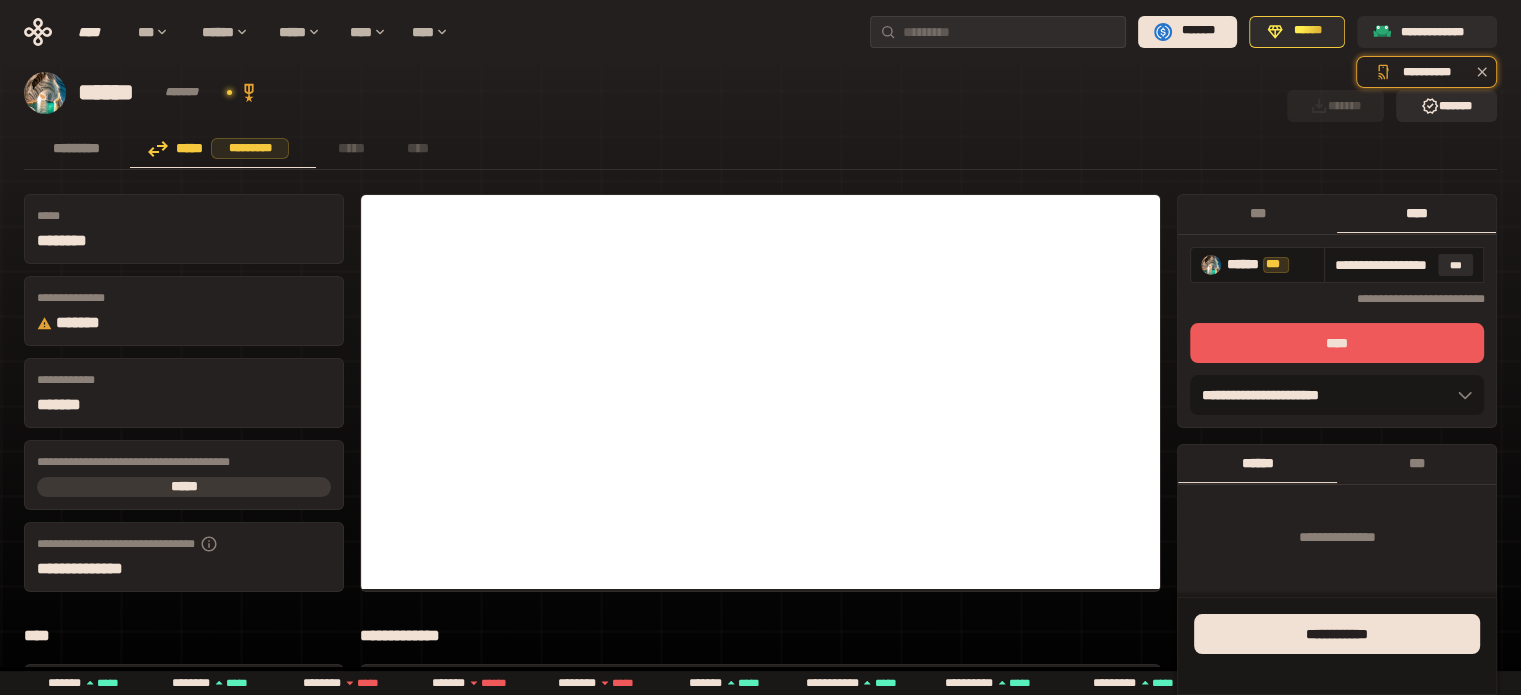 click on "****" at bounding box center [1337, 343] 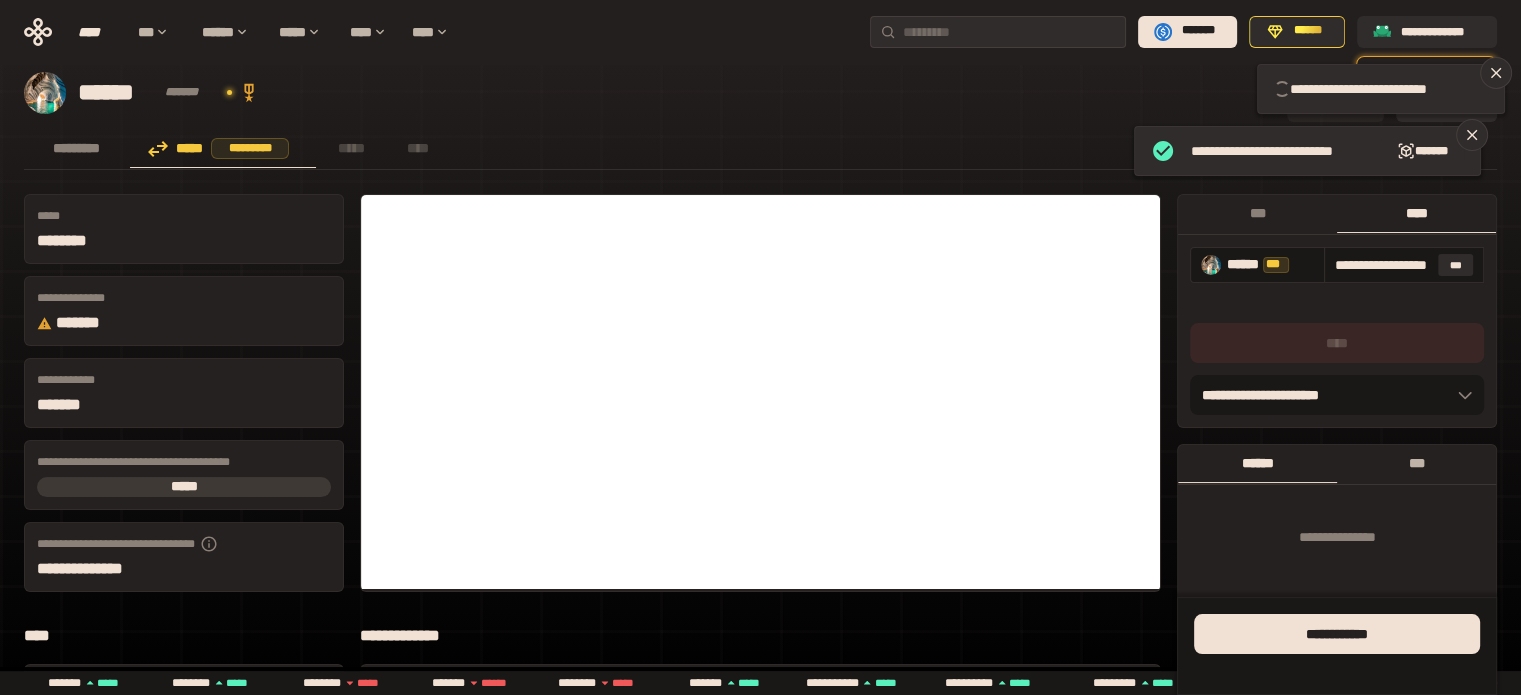 type 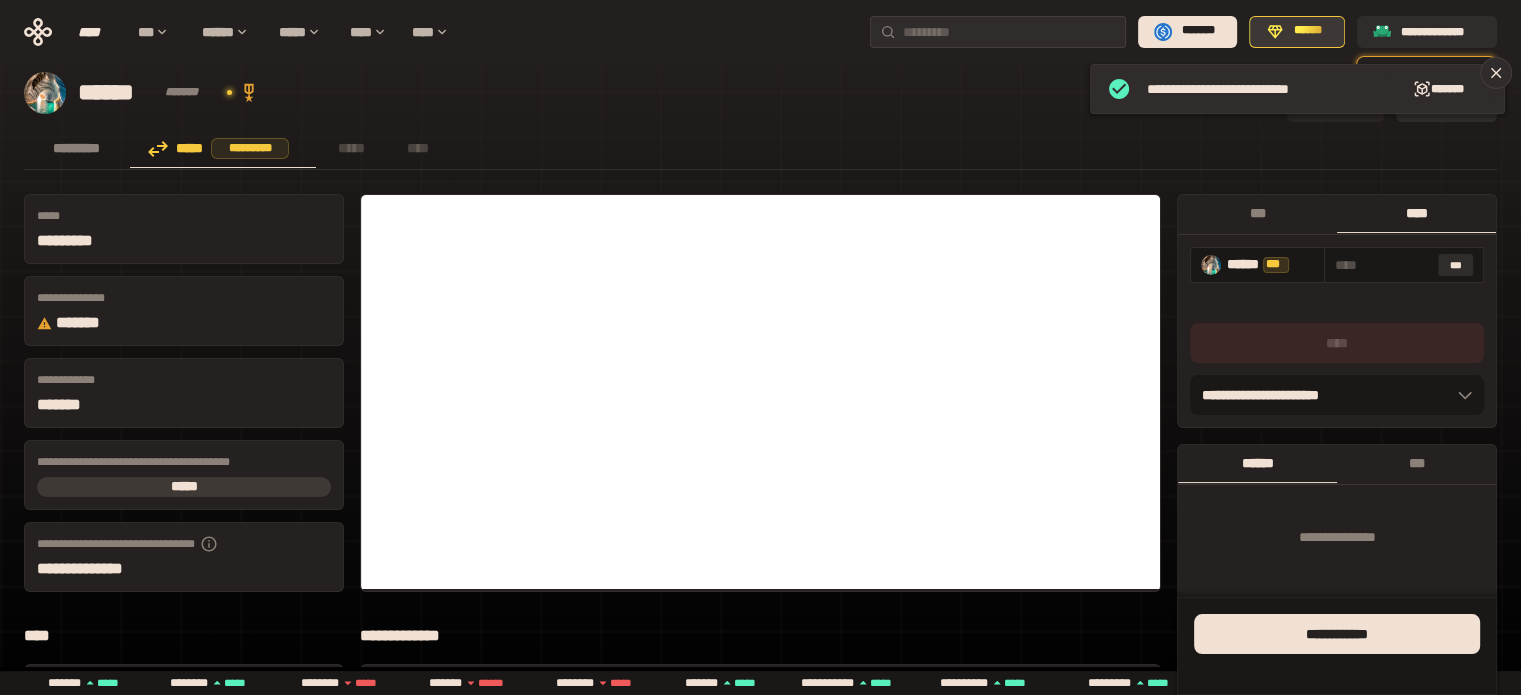 click 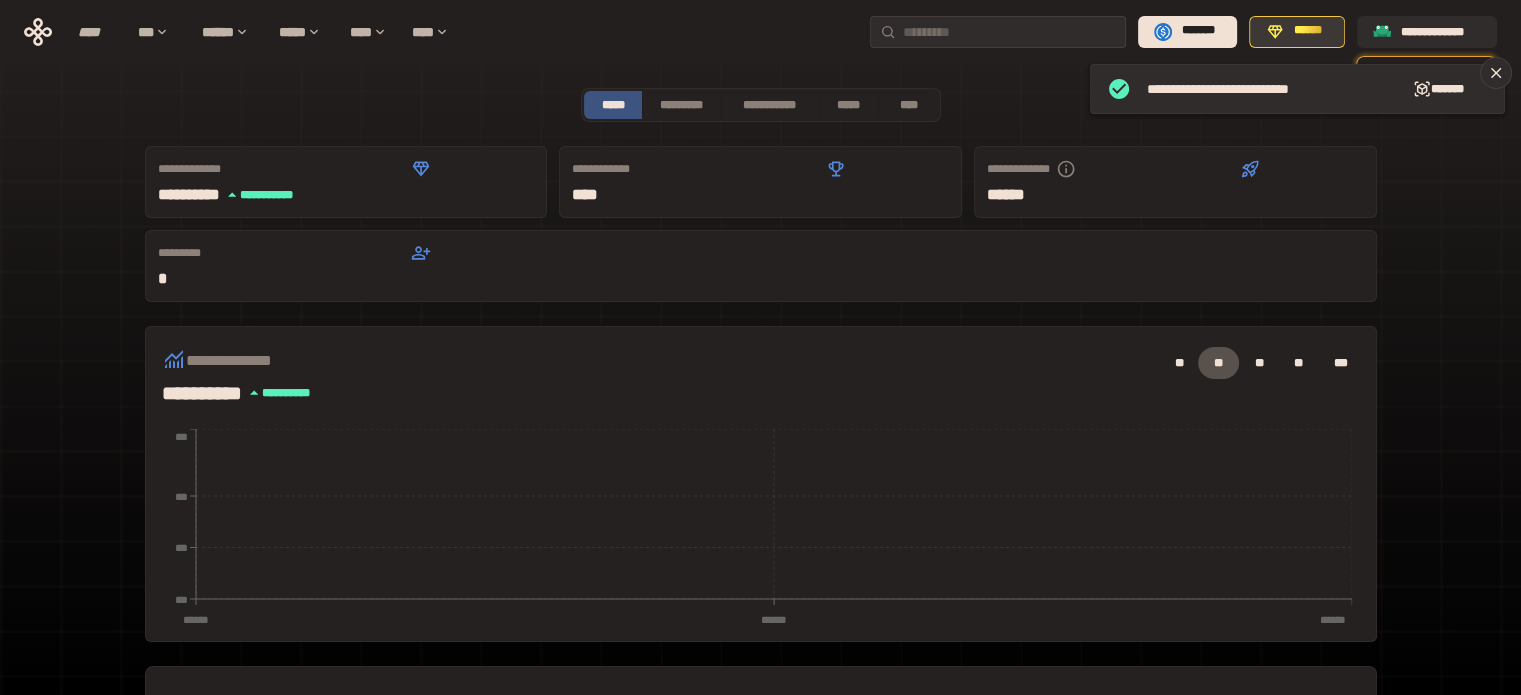 click 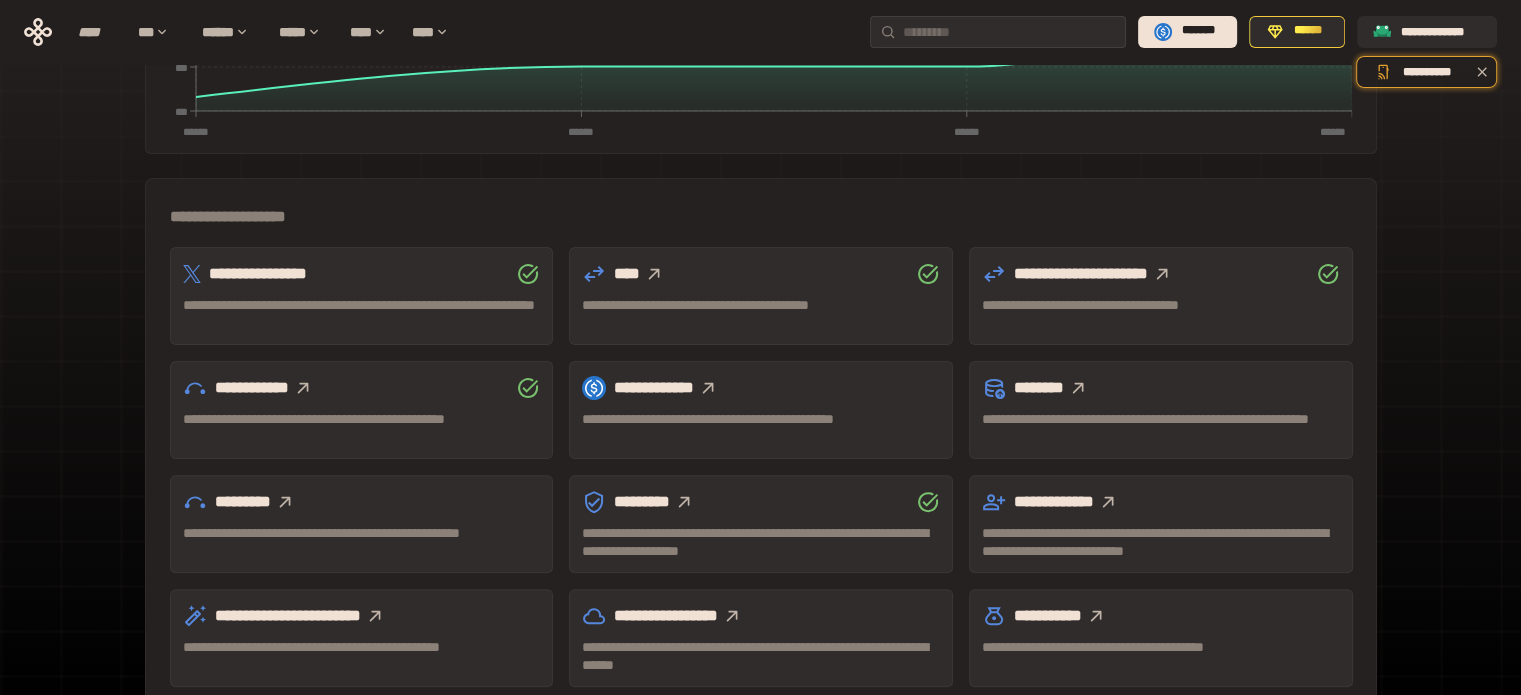 scroll, scrollTop: 500, scrollLeft: 0, axis: vertical 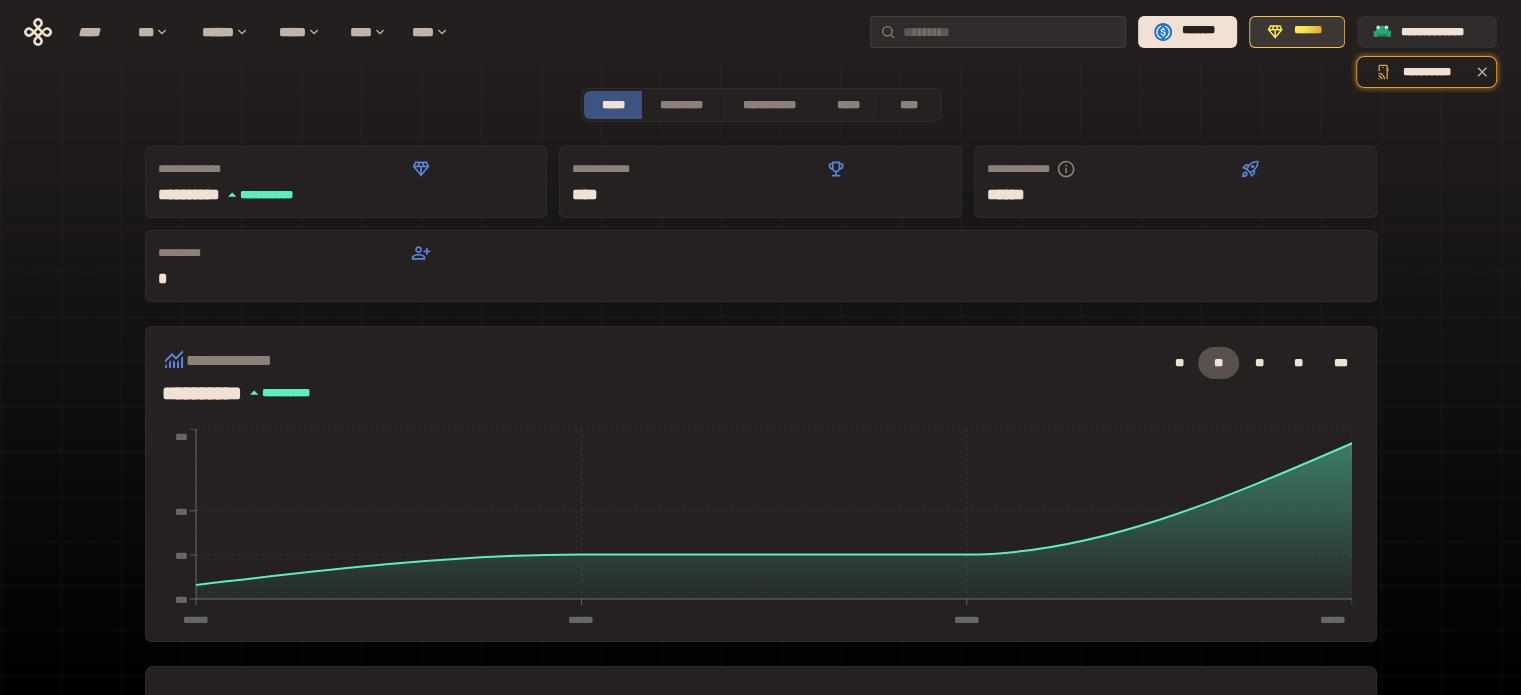 click on "******" at bounding box center [1308, 31] 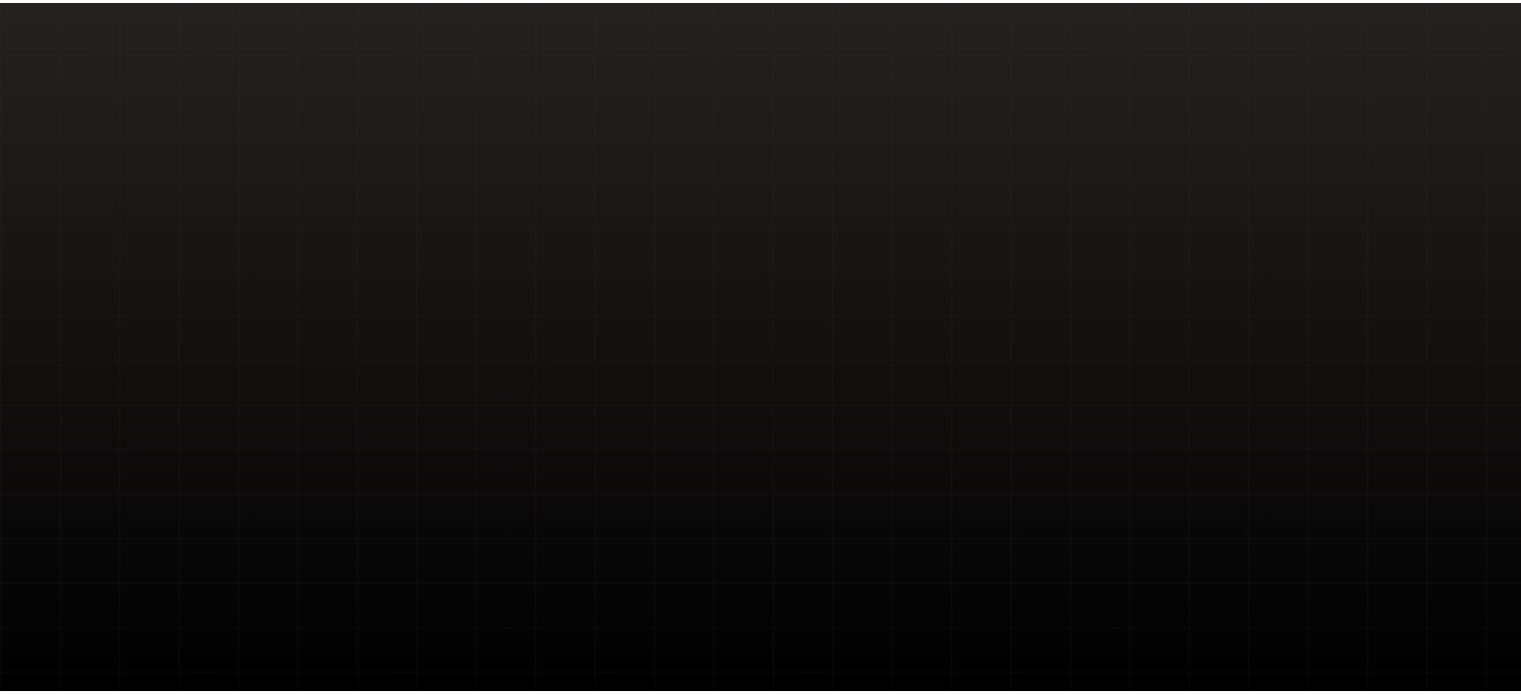 scroll, scrollTop: 0, scrollLeft: 0, axis: both 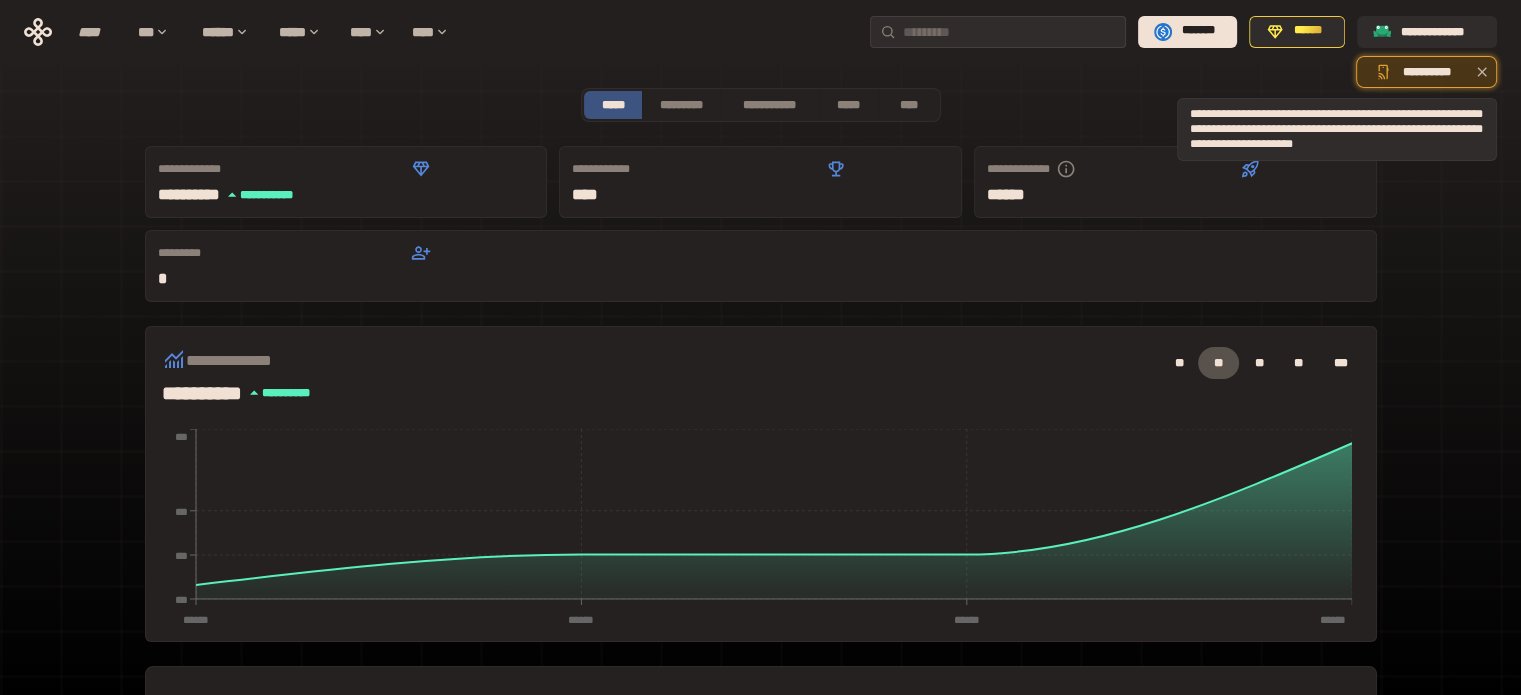 click 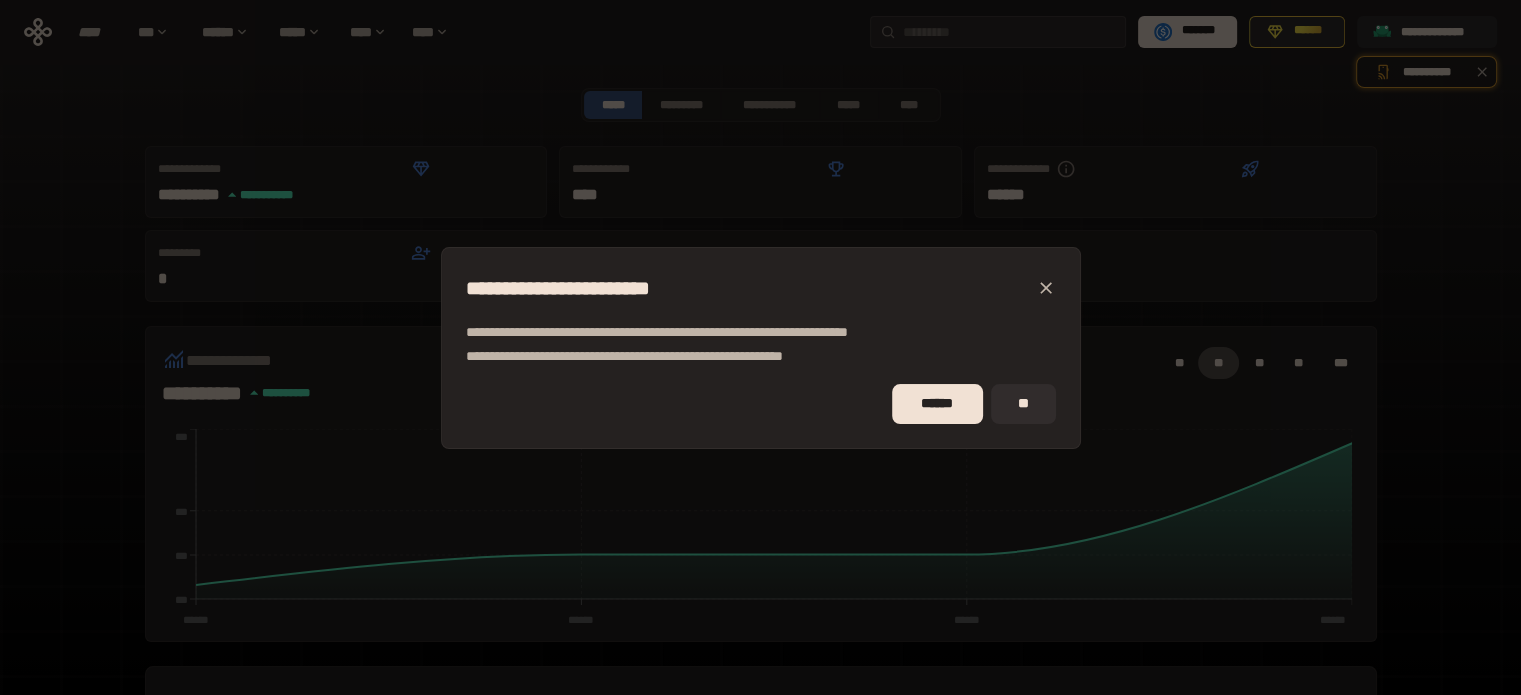 click 